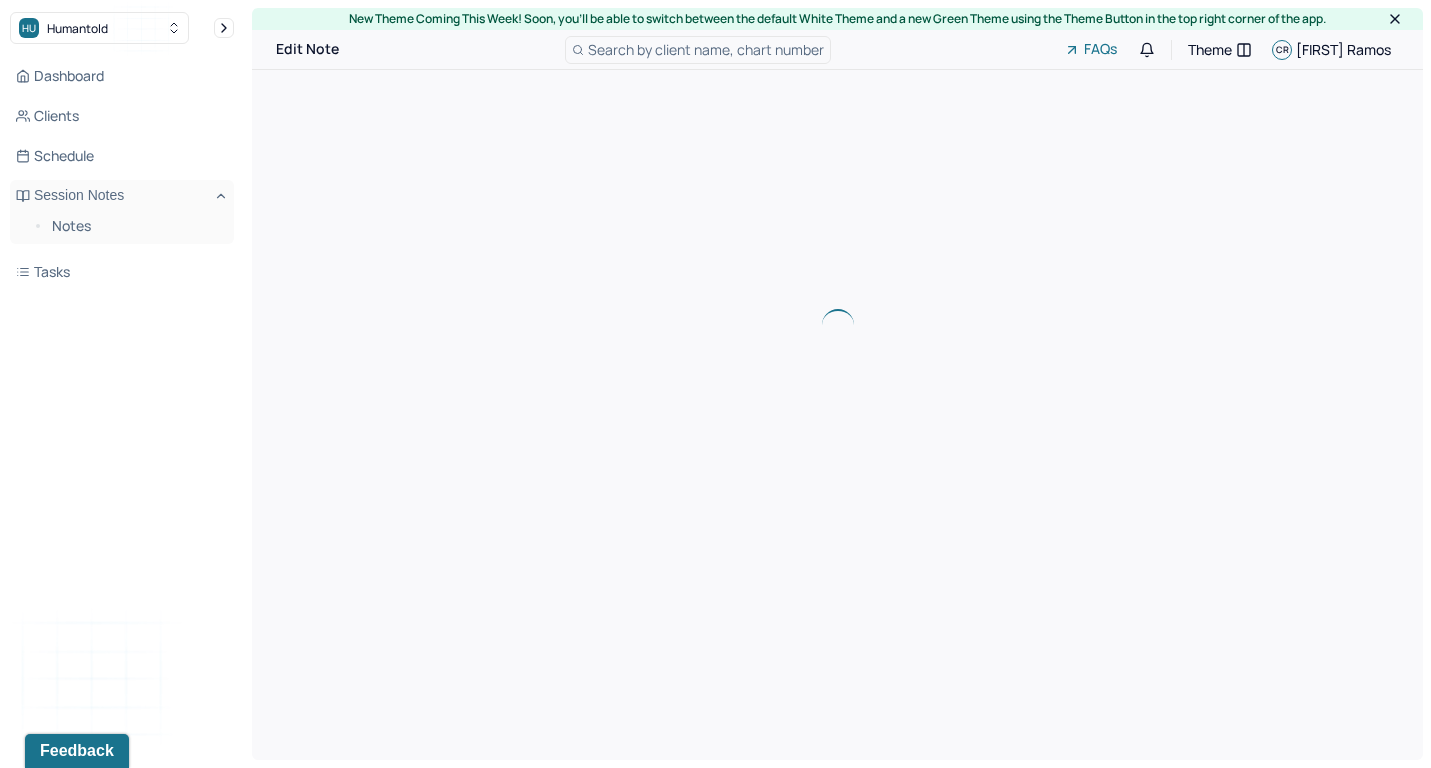 scroll, scrollTop: 0, scrollLeft: 0, axis: both 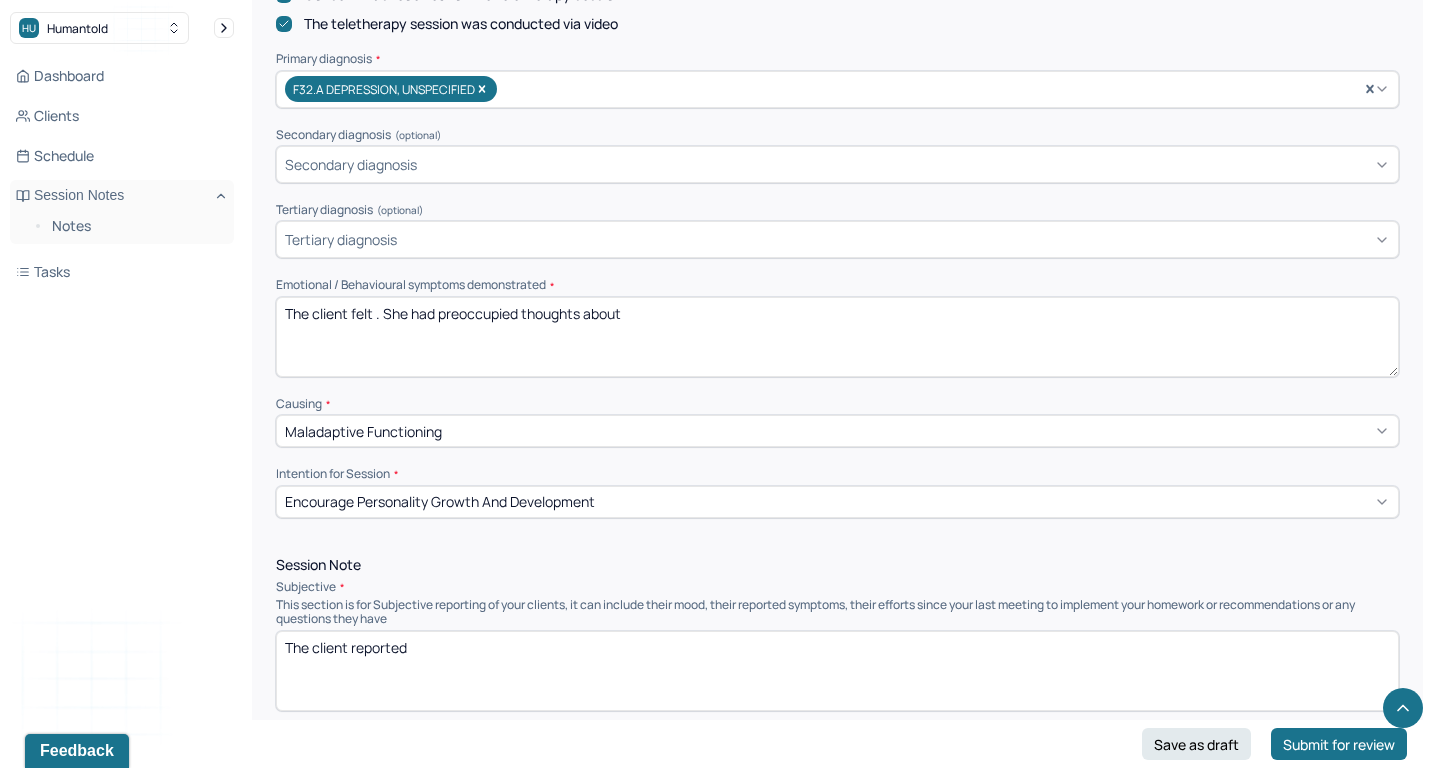 click on "The client felt . She had preoccupied thoughts about" at bounding box center [837, 337] 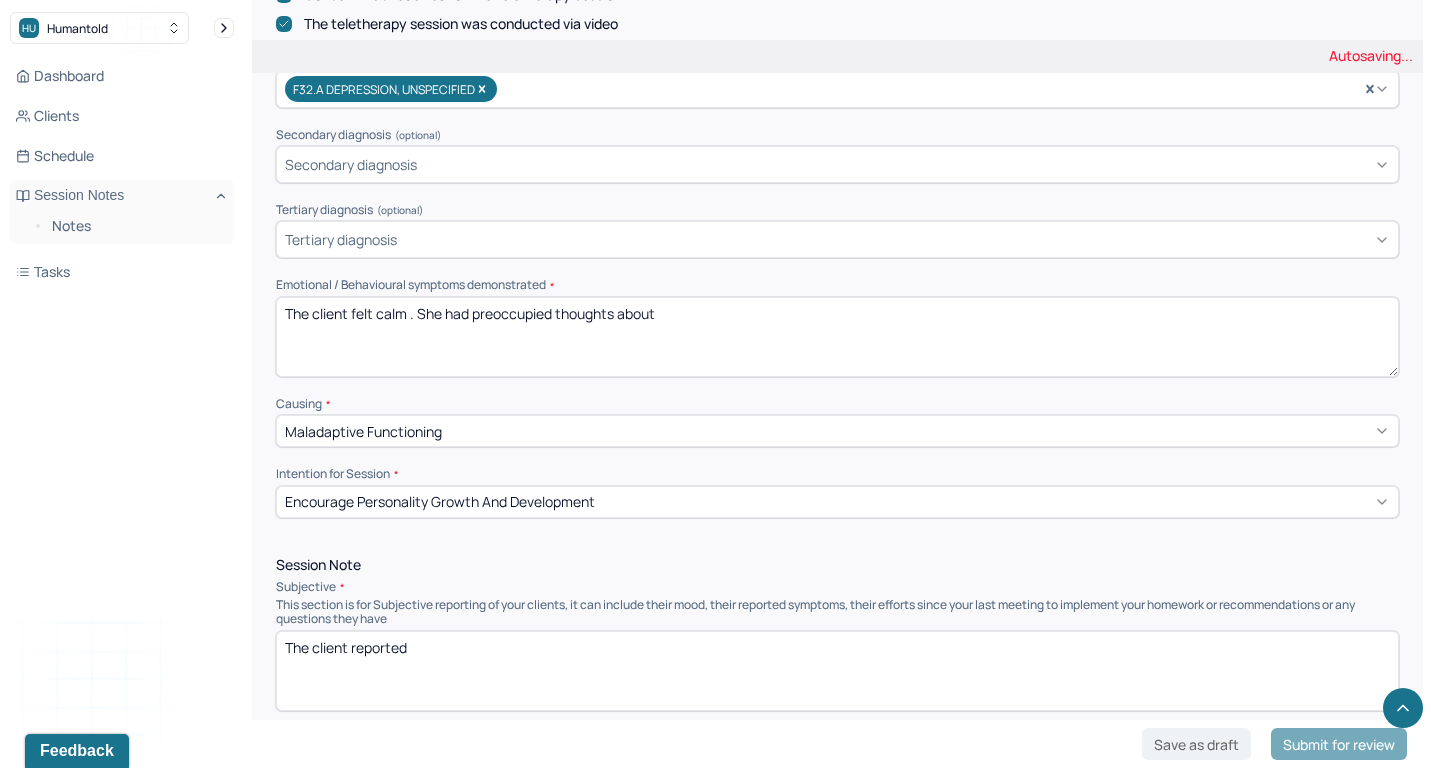 click on "The client felt . She had preoccupied thoughts about" at bounding box center [837, 337] 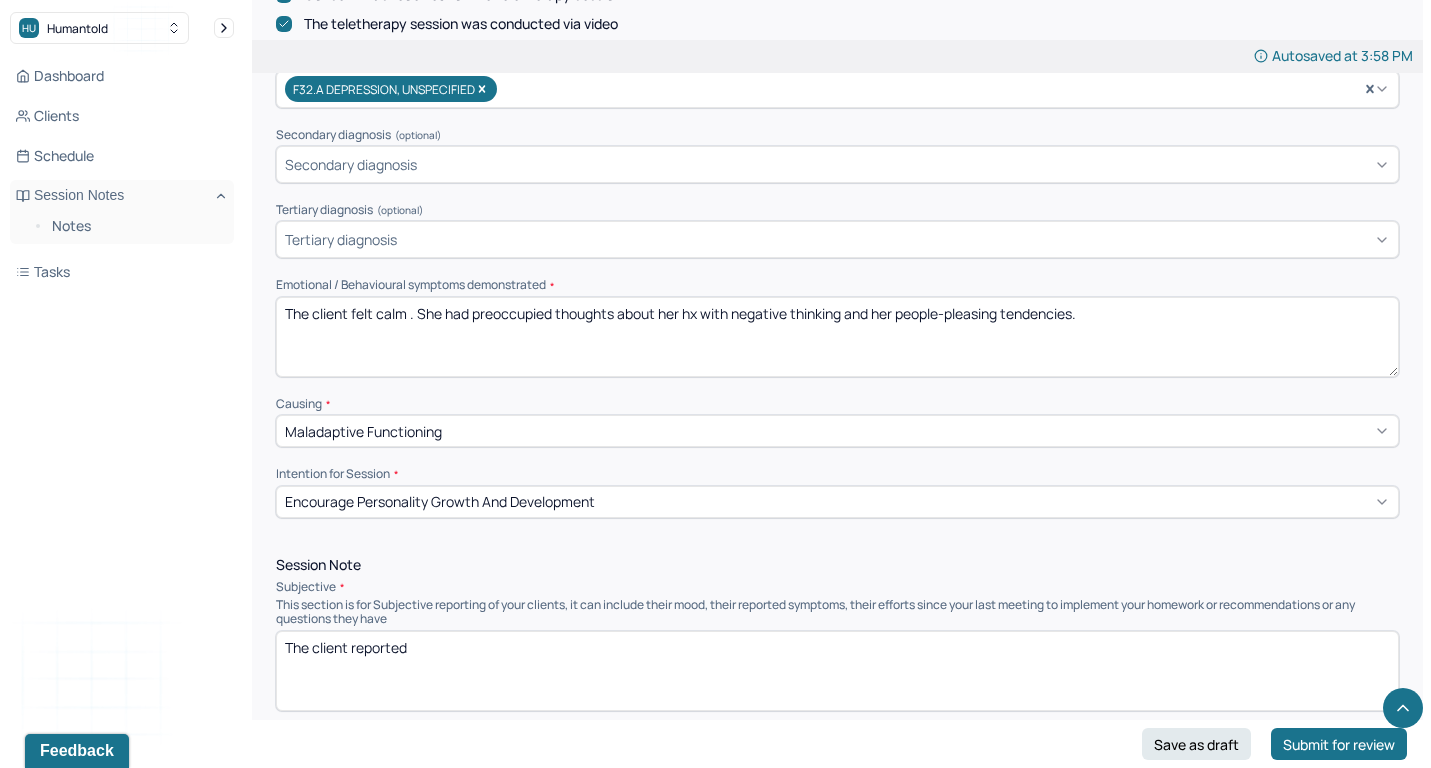 click on "The client felt calm . She had preoccupied thoughts about her hx with" at bounding box center (837, 337) 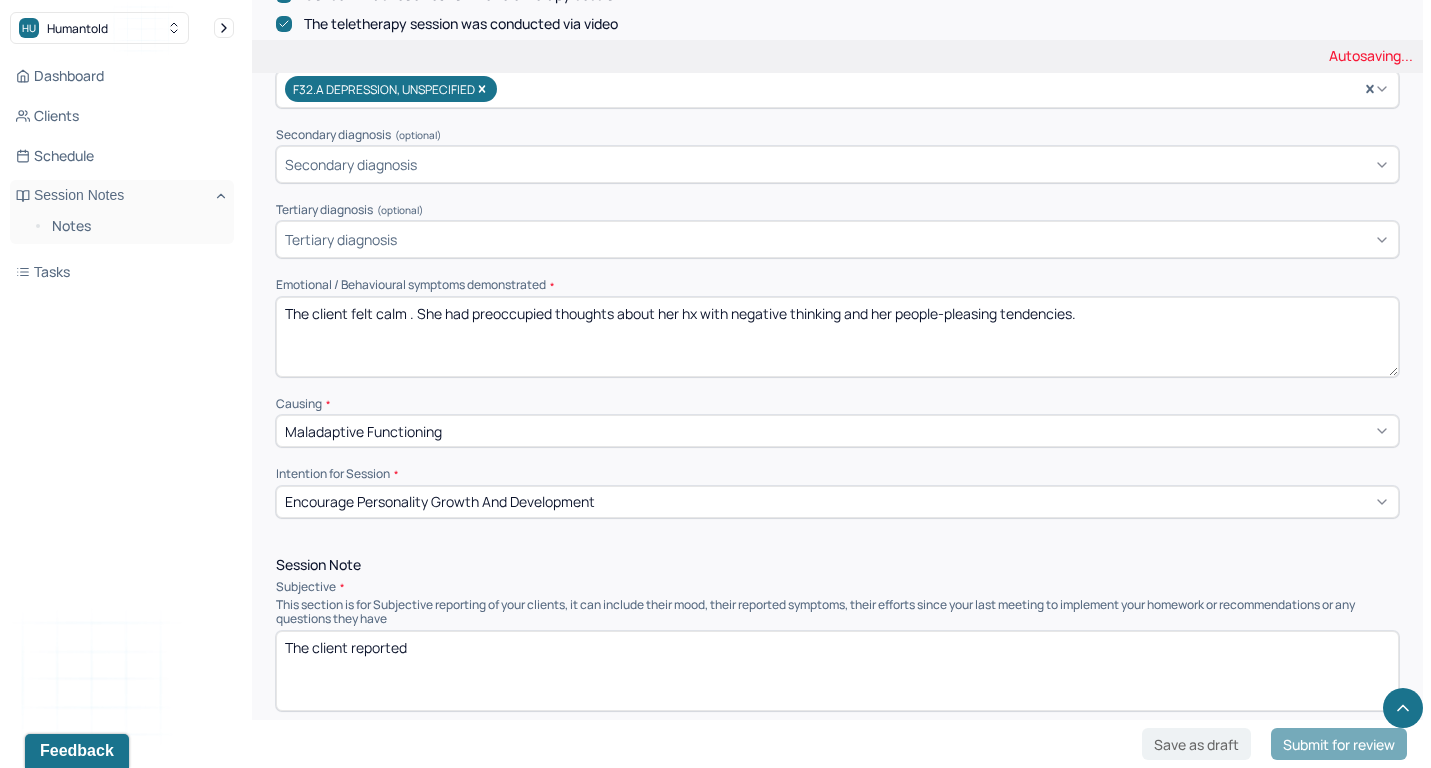 click on "The client felt calm . She had preoccupied thoughts about her hx with" at bounding box center [837, 337] 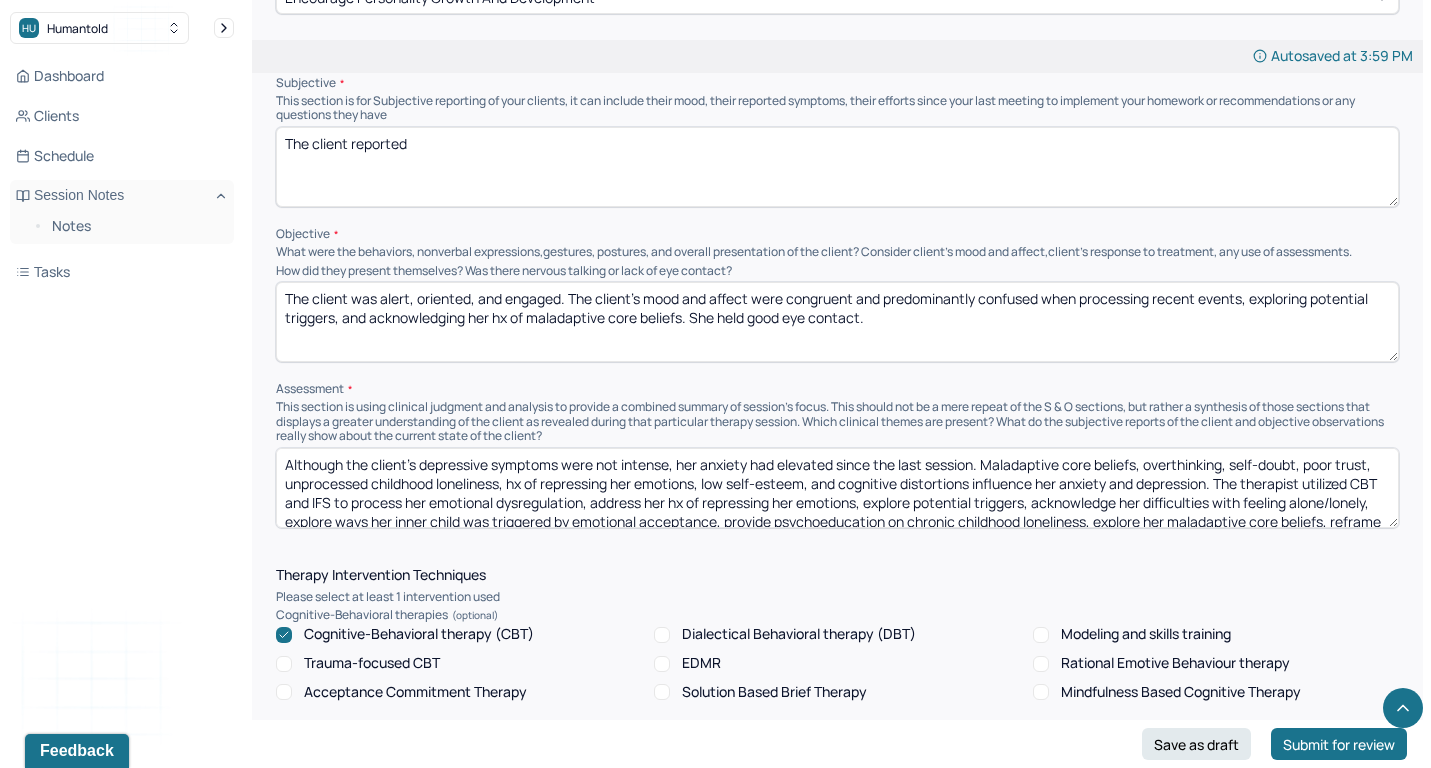 scroll, scrollTop: 940, scrollLeft: 0, axis: vertical 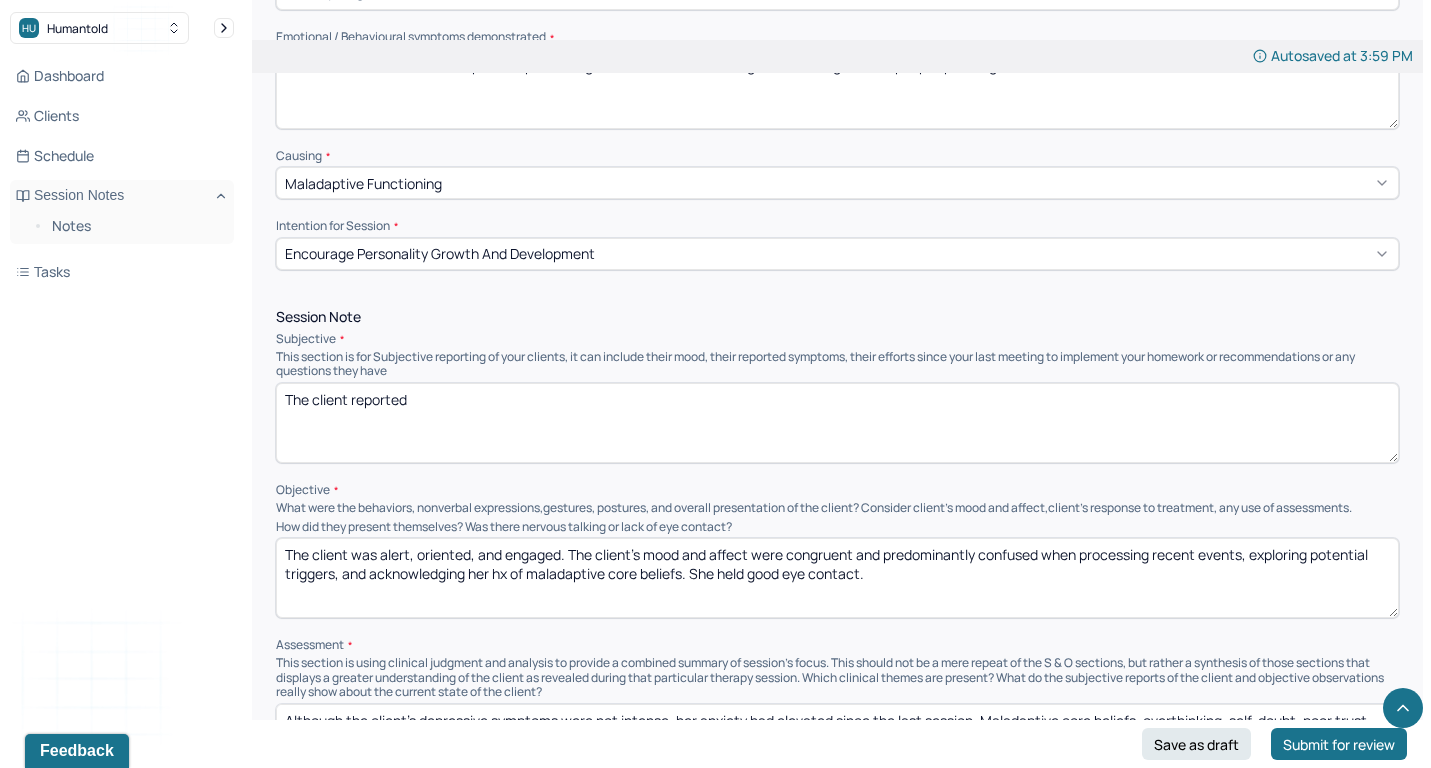 type on "The client felt calm . She had preoccupied thoughts about her hx with negative thinking and her people-pleasing tendencies." 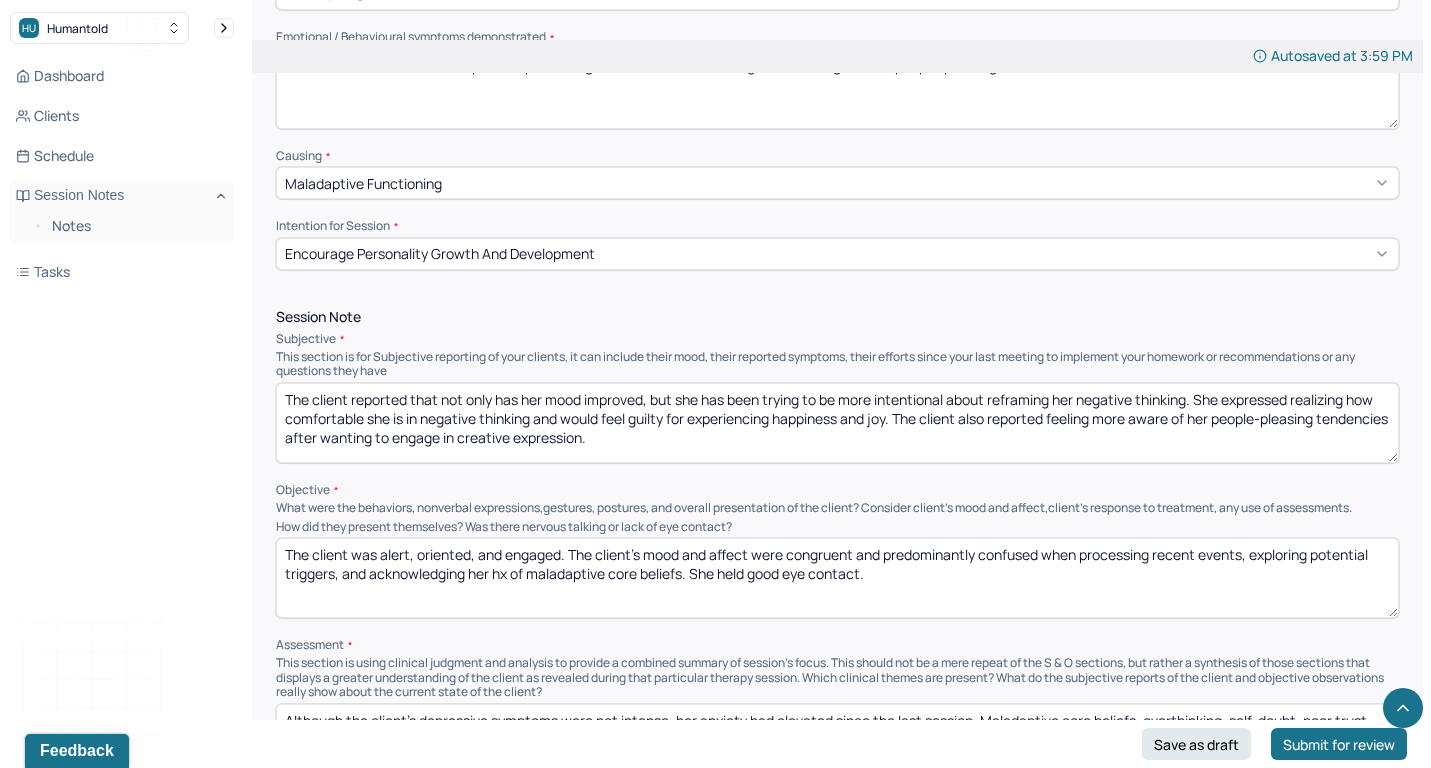type on "The client reported that not only has her mood improved, but she has been trying to be more intentional about reframing her negative thinking. She expressed realizing how comfortable she is in negative thinking and would feel guilty for experiencing happiness and joy. The client also reported feeling more aware of her people-pleasing tendencies after wanting to engage in creative expression." 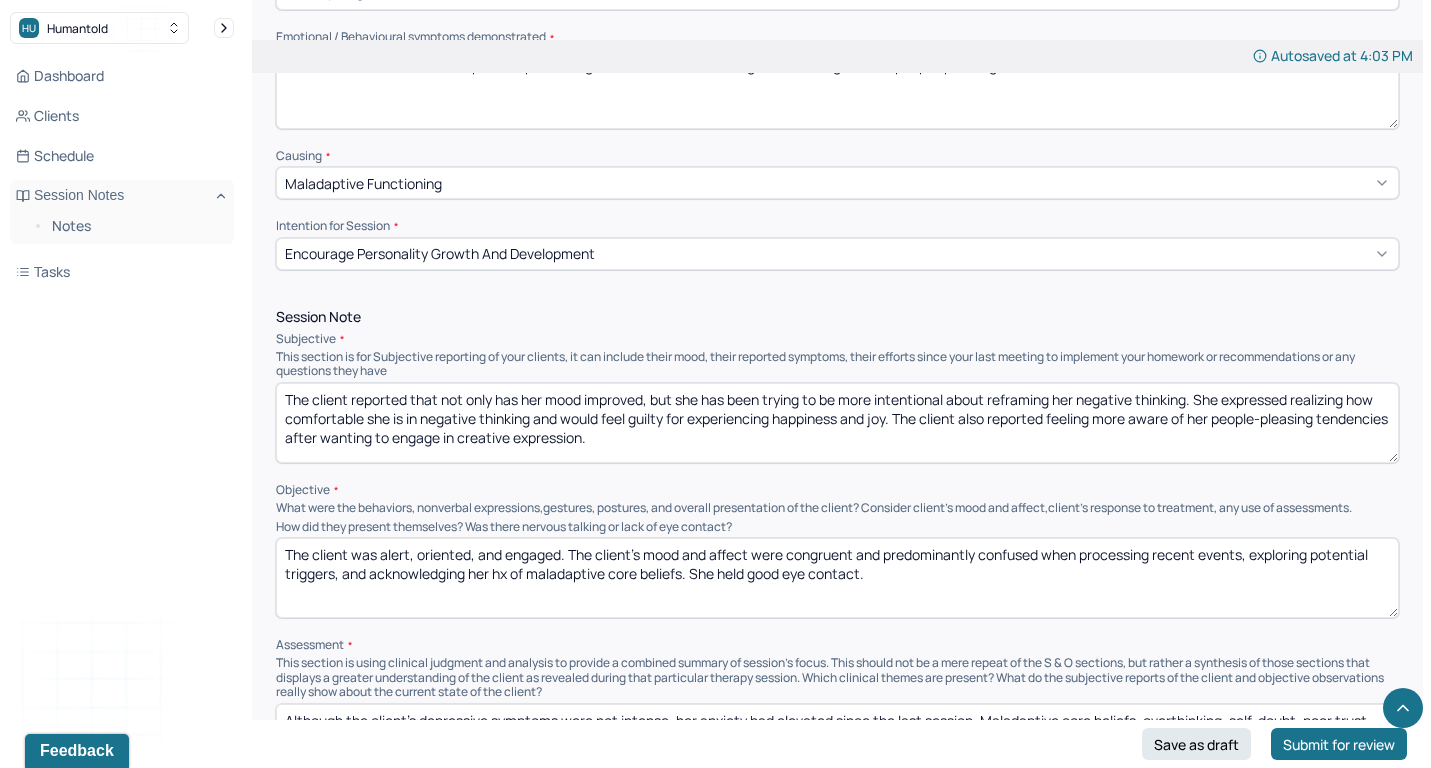 paste on "when reflecting on her recent positive mood, exploring her comfort in negative thinking, discussing ways people-pleasing behavior would affect her new hobby, and exploring ways her childhood affected her people-pleasing behavior" 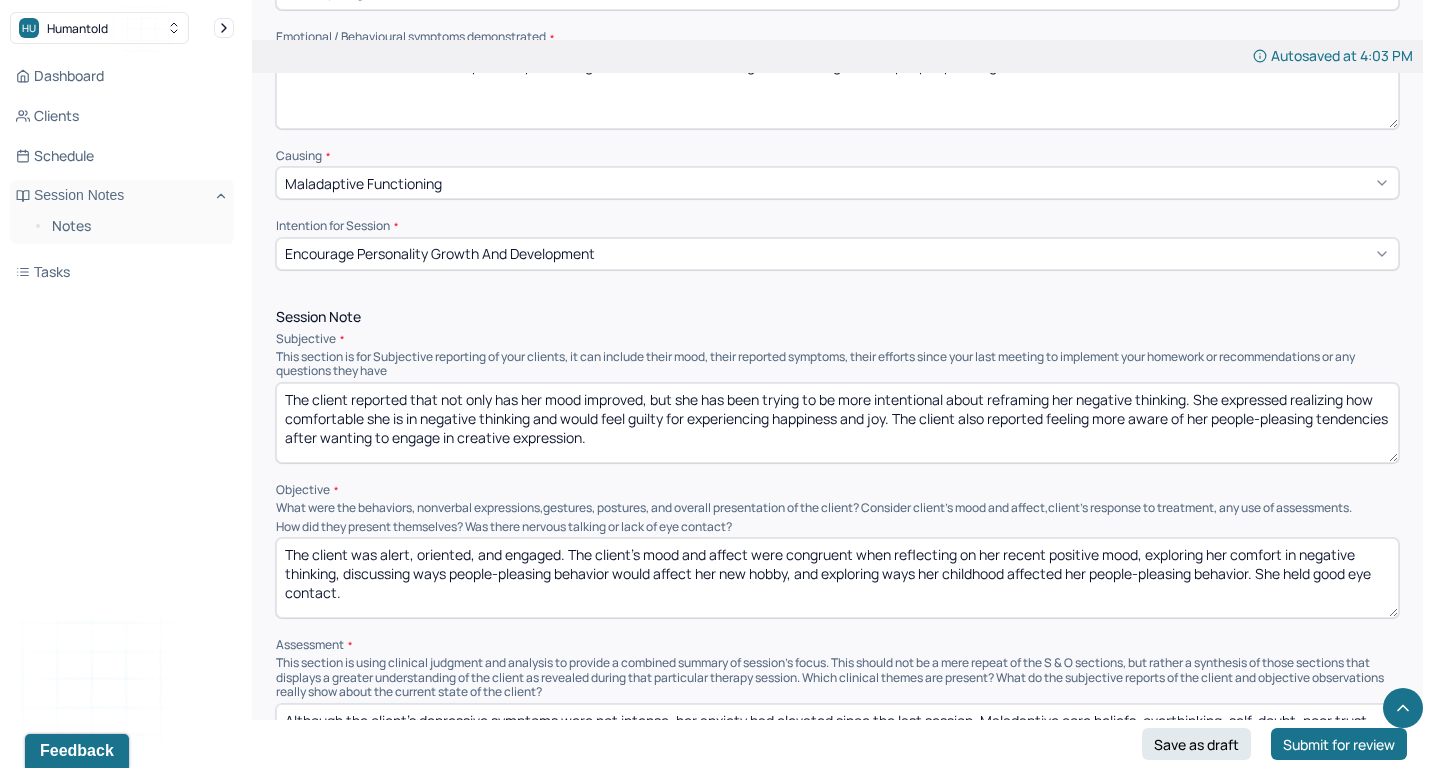 scroll, scrollTop: 0, scrollLeft: 0, axis: both 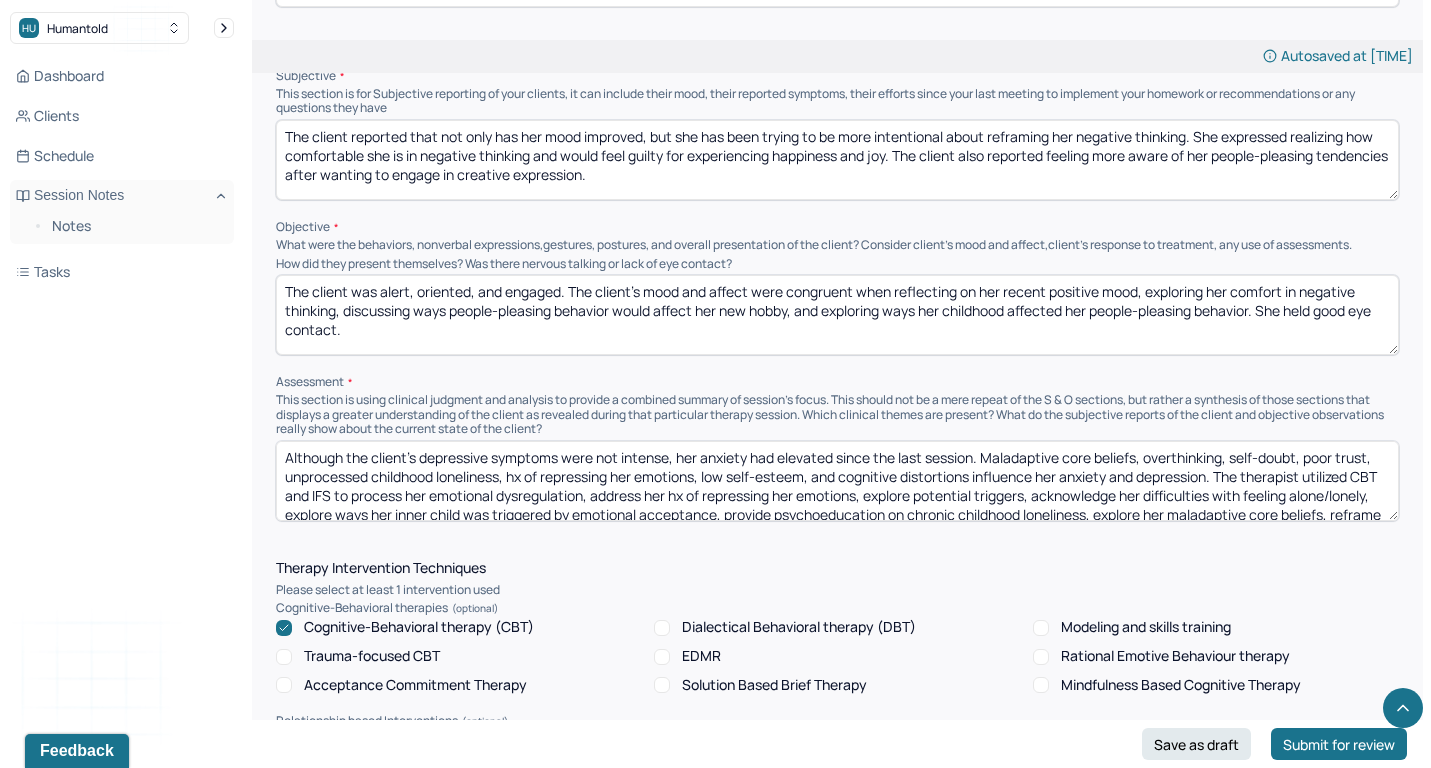 type on "The client was alert, oriented, and engaged. The client's mood and affect were congruent when reflecting on her recent positive mood, exploring her comfort in negative thinking, discussing ways people-pleasing behavior would affect her new hobby, and exploring ways her childhood affected her people-pleasing behavior. She held good eye contact." 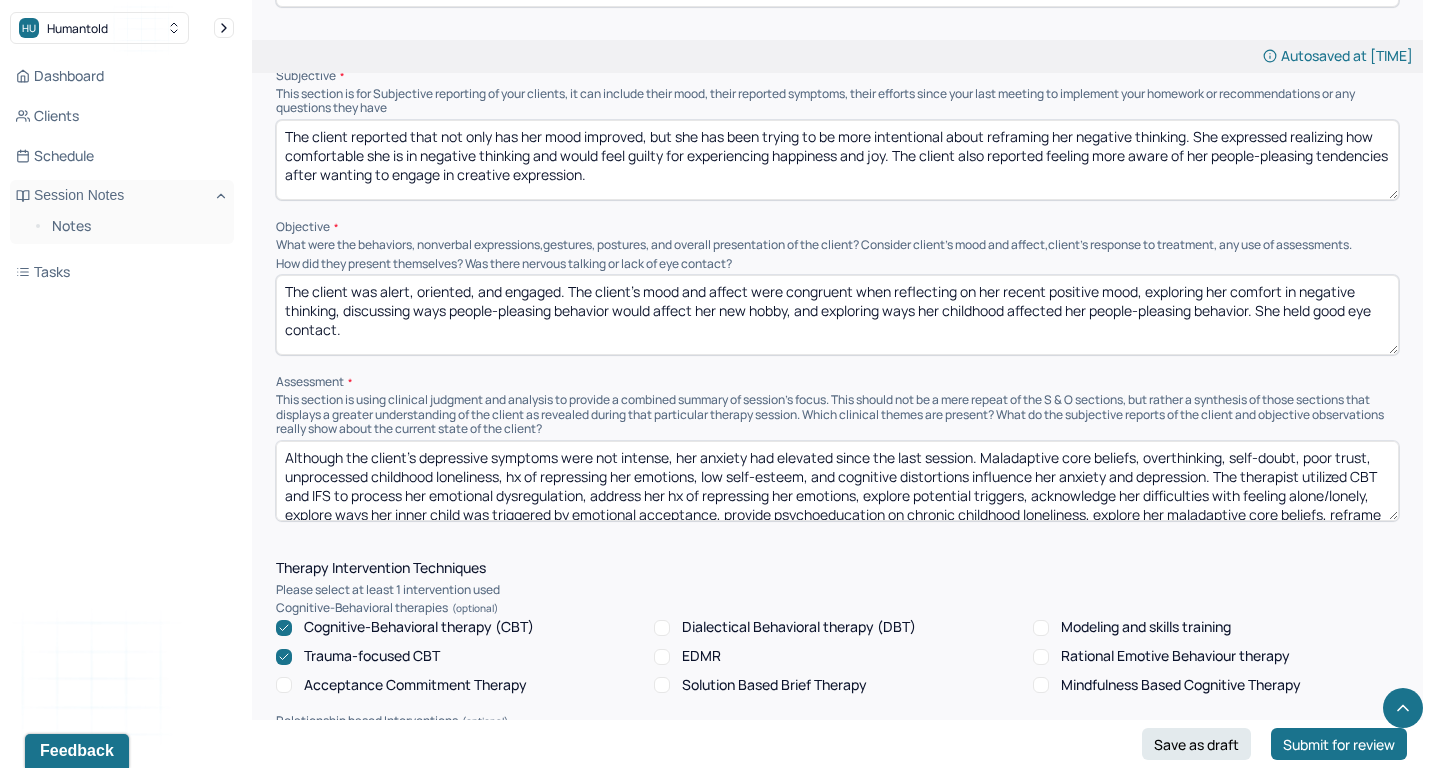 click on "Cognitive-Behavioral therapy (CBT)" at bounding box center (419, 627) 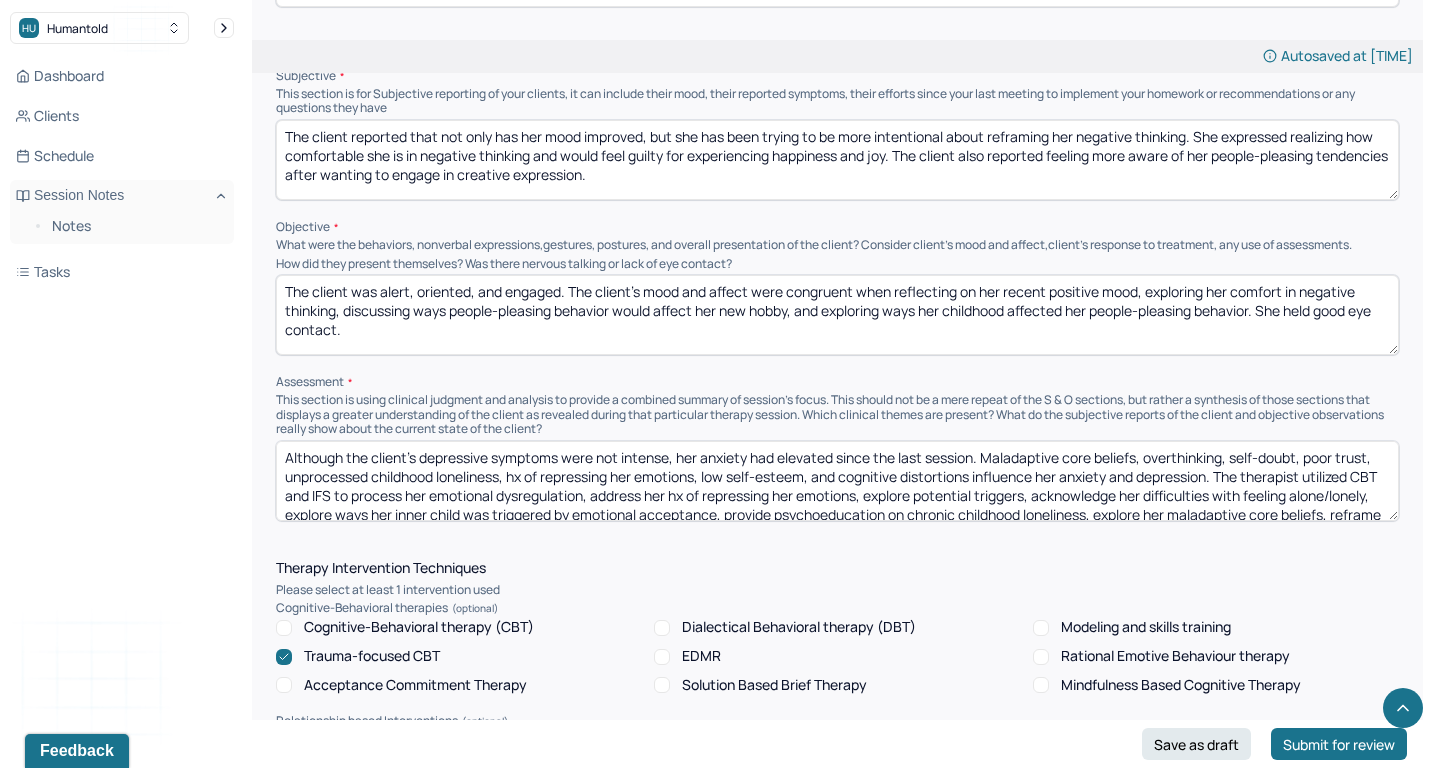 click on "Although the client's depressive symptoms were not intense, her anxiety had elevated since the last session. Maladaptive core beliefs, overthinking, self-doubt, poor trust, unprocessed childhood loneliness, hx of repressing her emotions, low self-esteem, and cognitive distortions influence her anxiety and depression. The therapist utilized CBT and IFS to process her emotional dysregulation, address her hx of repressing her emotions, explore potential triggers, acknowledge her difficulties with feeling alone/lonely, explore ways her inner child was triggered by emotional acceptance, provide psychoeducation on chronic childhood loneliness, explore her maladaptive core beliefs, reframe maladaptive cognitive distortions, collaborate on ways to challenge her cognitive dissonance, and practice communicating appreciation in her marriage." at bounding box center [837, 481] 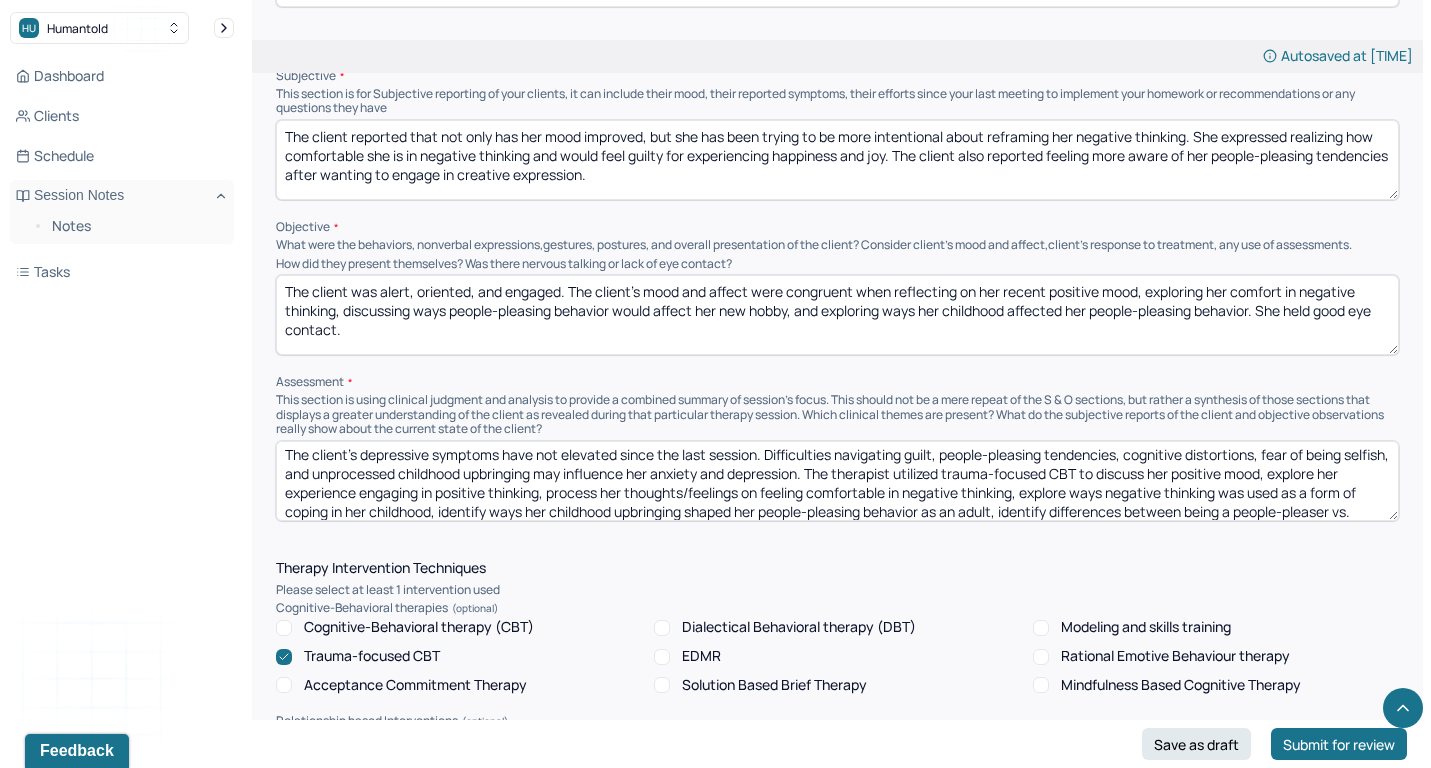 scroll, scrollTop: 0, scrollLeft: 0, axis: both 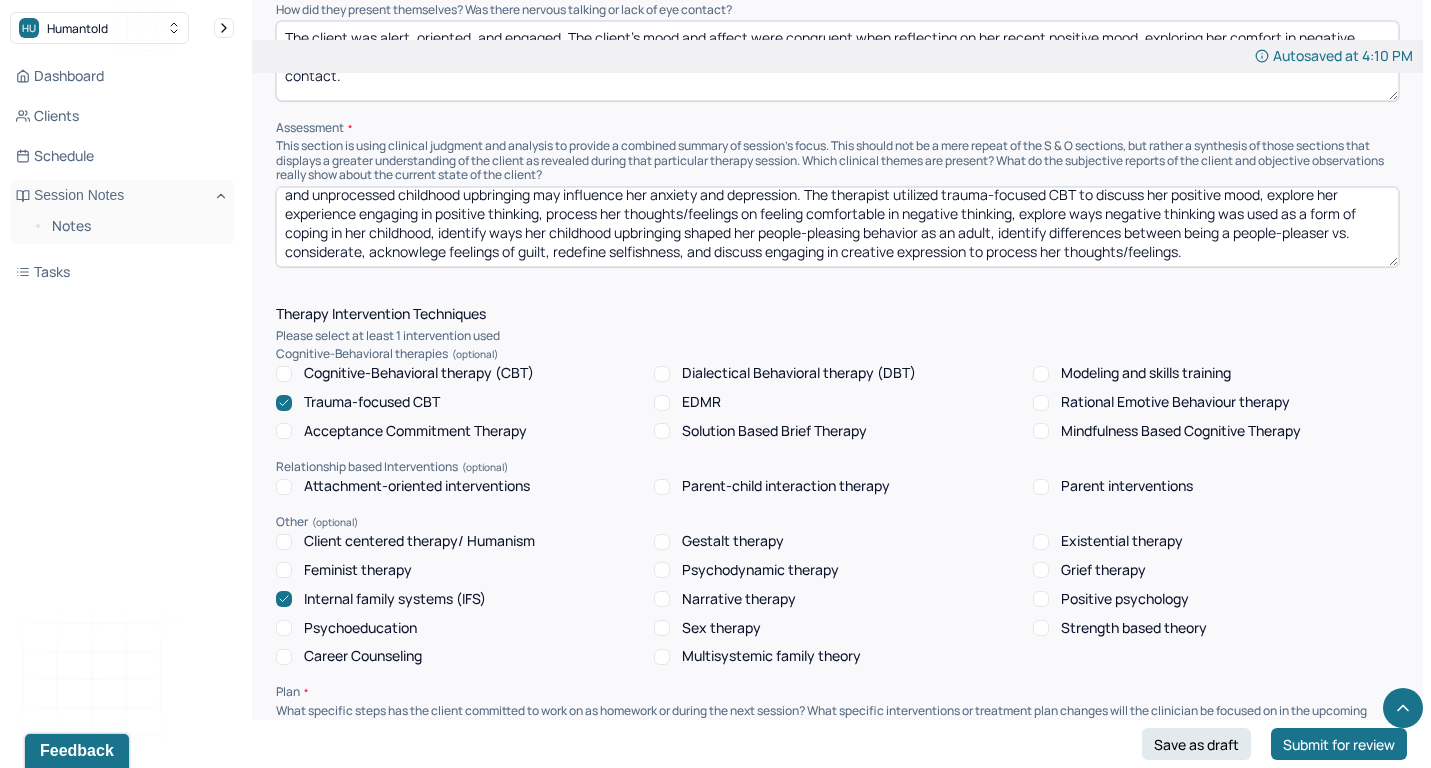 click on "The client's depressive symptoms have not elevated since the last session. Difficulties navigating guilt, people-pleasing tendencies, cognitive distortions, fear of being selfish, and unprocessed childhood upbringing may influence her anxiety and depression. The therapist utilized trauma-focused CBT to discuss her positive mood, explore her experience engaging in positive thinking, process her thoughts/feelings on feeling comfortable in negative thinking, explore ways negative thinking was used as a form of coping in her childhood, identify ways her childhood upbringing shaped her people-pleasing behavior as an adult, identify differences between being a people-pleaser vs. considerate, acknowlege feelings of guilt, redefine selfishness, and discuss engaging in creative expression to process her thoughts/feelings." at bounding box center (837, 227) 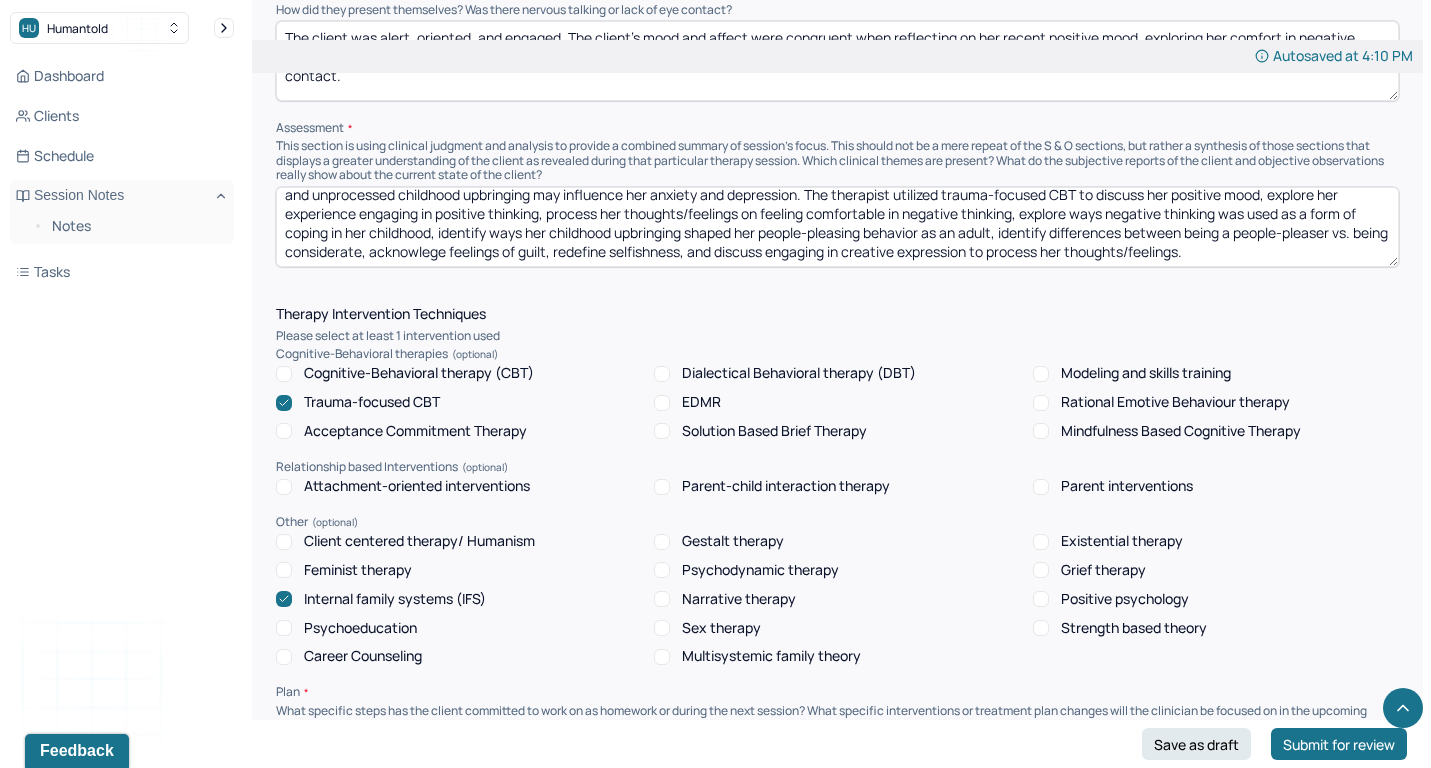 click on "The client's depressive symptoms have not elevated since the last session. Difficulties navigating guilt, people-pleasing tendencies, cognitive distortions, fear of being selfish, and unprocessed childhood upbringing may influence her anxiety and depression. The therapist utilized trauma-focused CBT to discuss her positive mood, explore her experience engaging in positive thinking, process her thoughts/feelings on feeling comfortable in negative thinking, explore ways negative thinking was used as a form of coping in her childhood, identify ways her childhood upbringing shaped her people-pleasing behavior as an adult, identify differences between being a people-pleaser vs. considerate, acknowlege feelings of guilt, redefine selfishness, and discuss engaging in creative expression to process her thoughts/feelings." at bounding box center (837, 227) 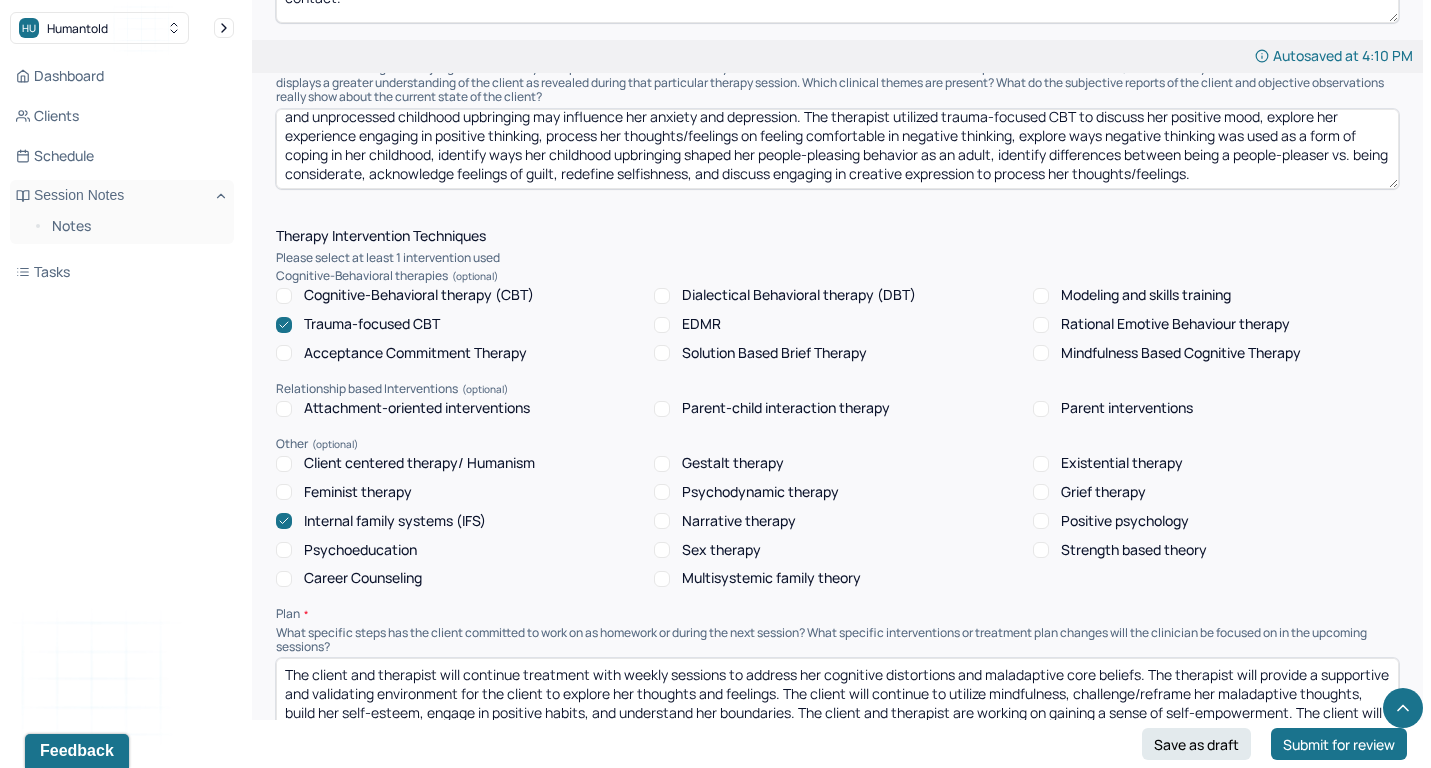 scroll, scrollTop: 1539, scrollLeft: 0, axis: vertical 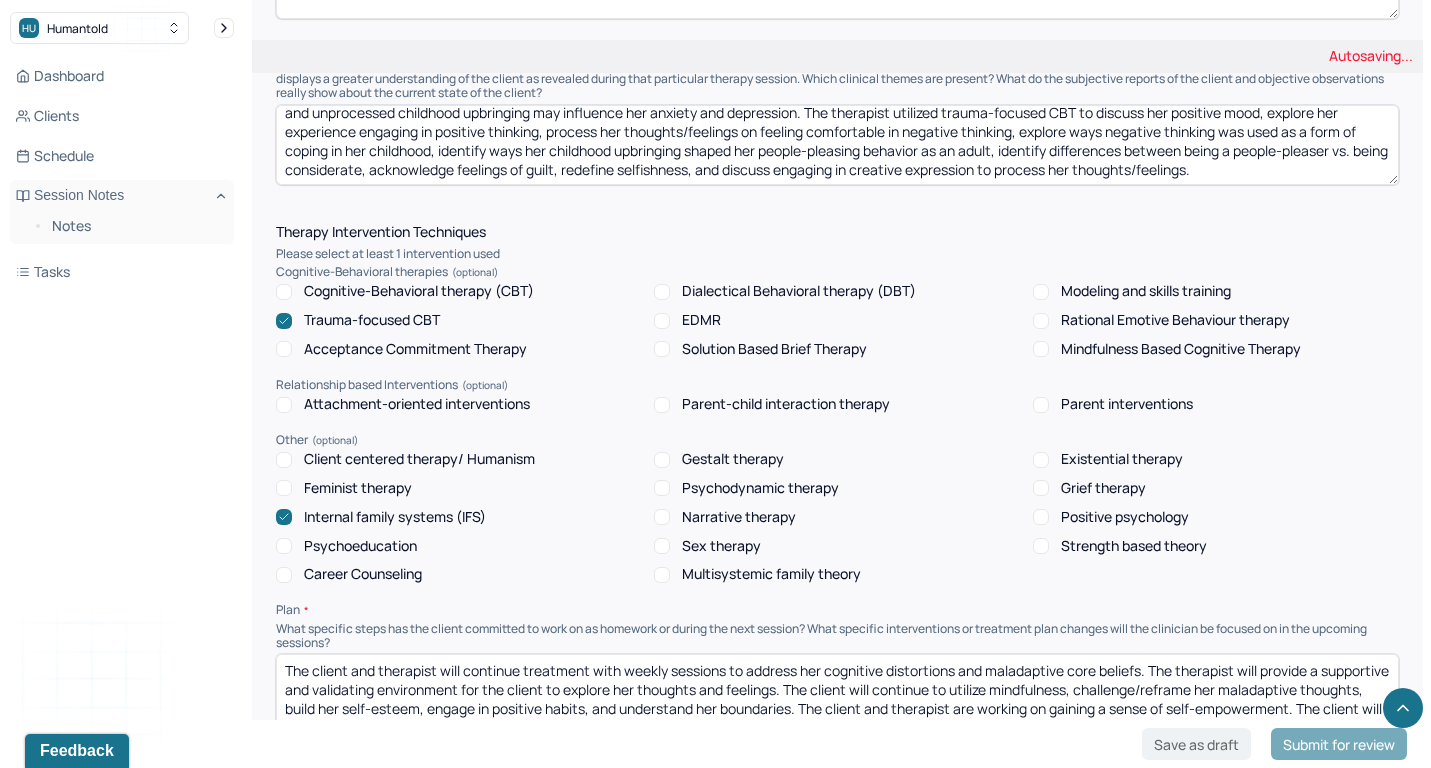 type on "The client's depressive symptoms have not elevated since the last session. Difficulties navigating guilt, people-pleasing tendencies, cognitive distortions, fear of being selfish, and unprocessed childhood upbringing may influence her anxiety and depression. The therapist utilized trauma-focused CBT to discuss her positive mood, explore her experience engaging in positive thinking, process her thoughts/feelings on feeling comfortable in negative thinking, explore ways negative thinking was used as a form of coping in her childhood, identify ways her childhood upbringing shaped her people-pleasing behavior as an adult, identify differences between being a people-pleaser vs. being considerate, acknowledge feelings of guilt, redefine selfishness, and discuss engaging in creative expression to process her thoughts/feelings." 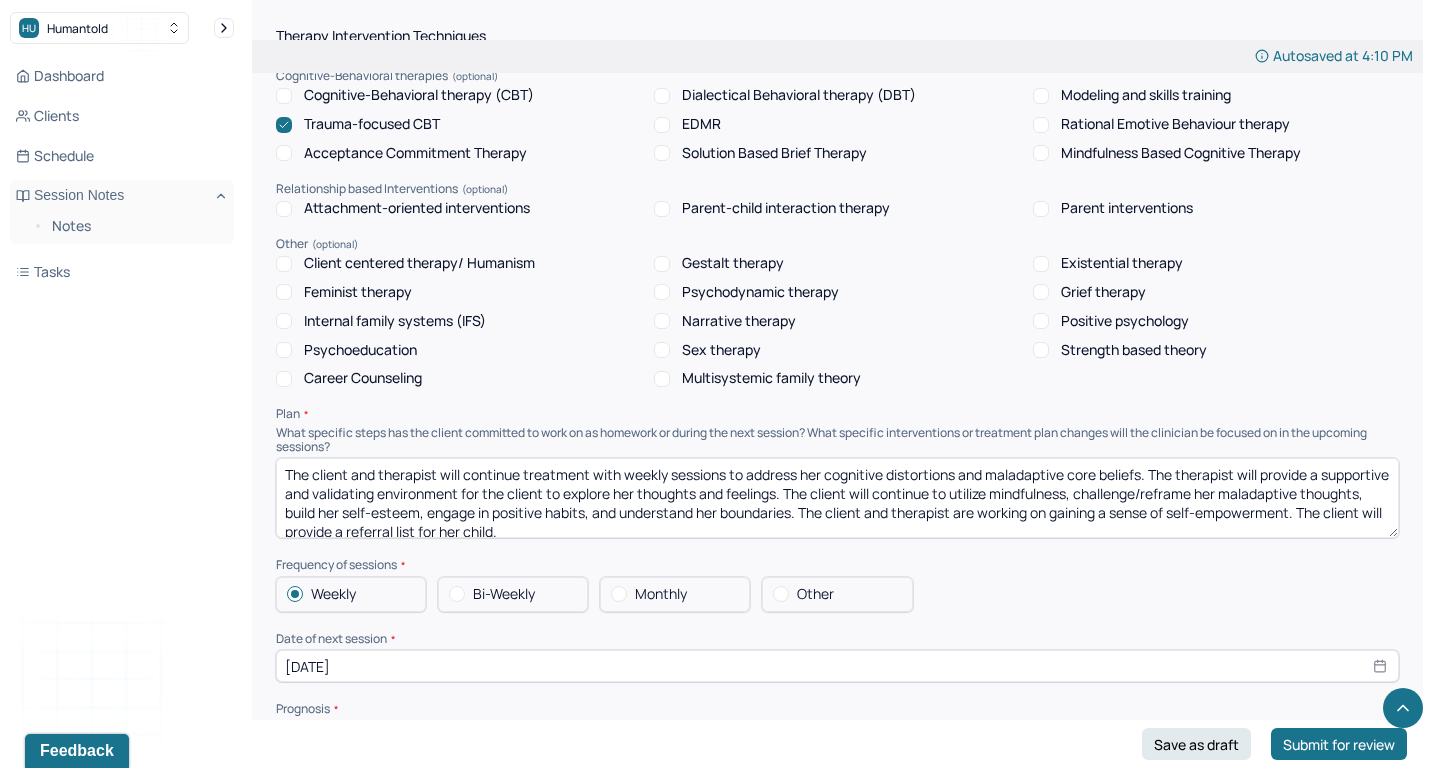 scroll, scrollTop: 1748, scrollLeft: 0, axis: vertical 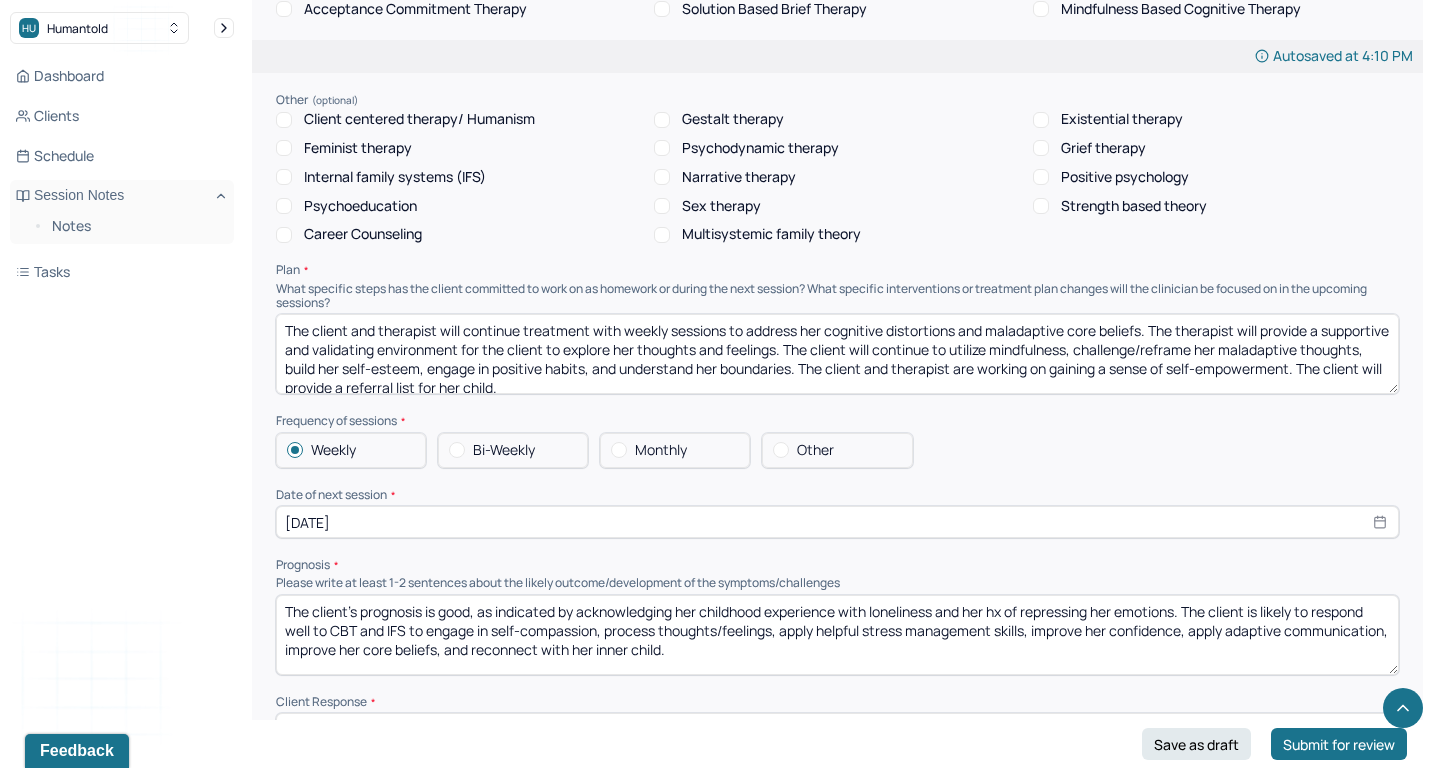 drag, startPoint x: 630, startPoint y: 354, endPoint x: 269, endPoint y: 350, distance: 361.02216 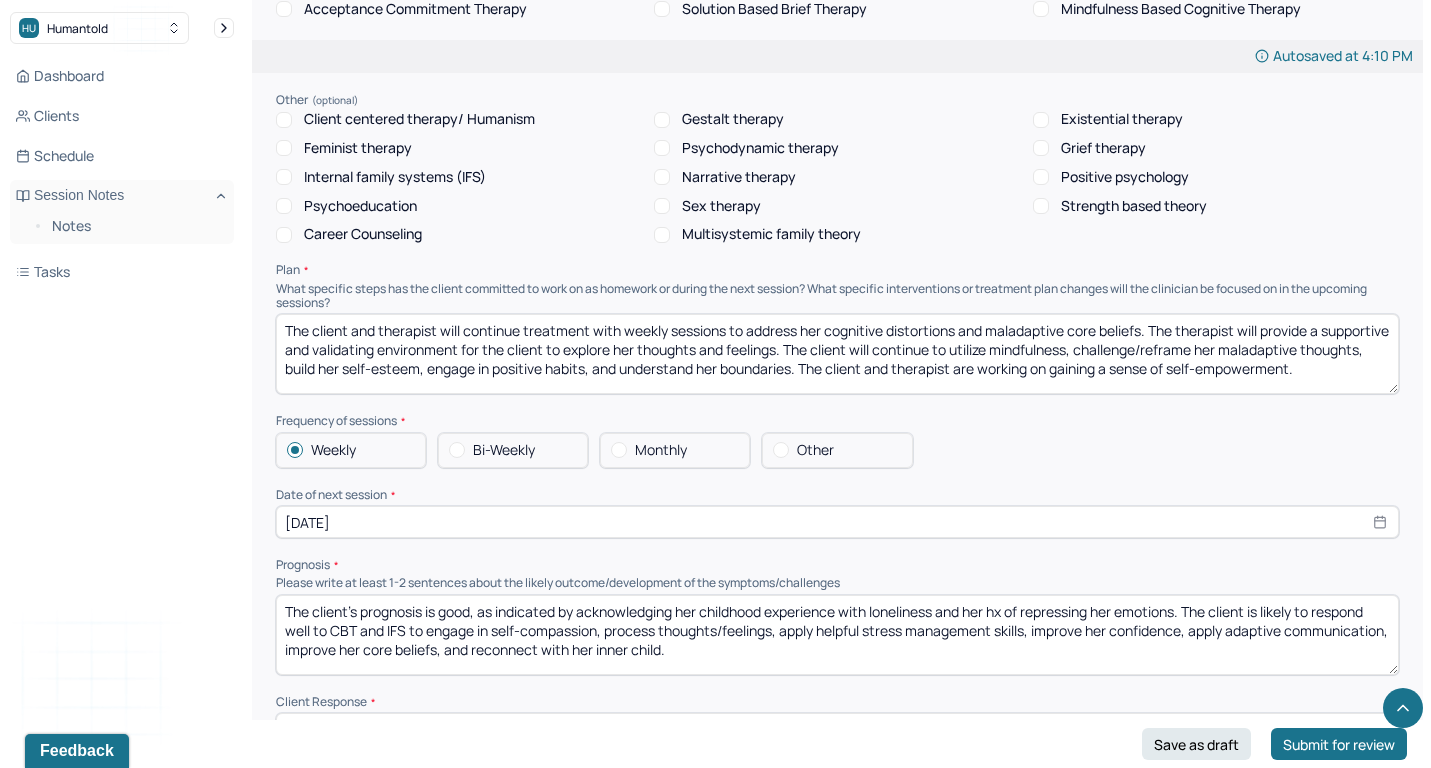 drag, startPoint x: 1009, startPoint y: 318, endPoint x: 1150, endPoint y: 317, distance: 141.00354 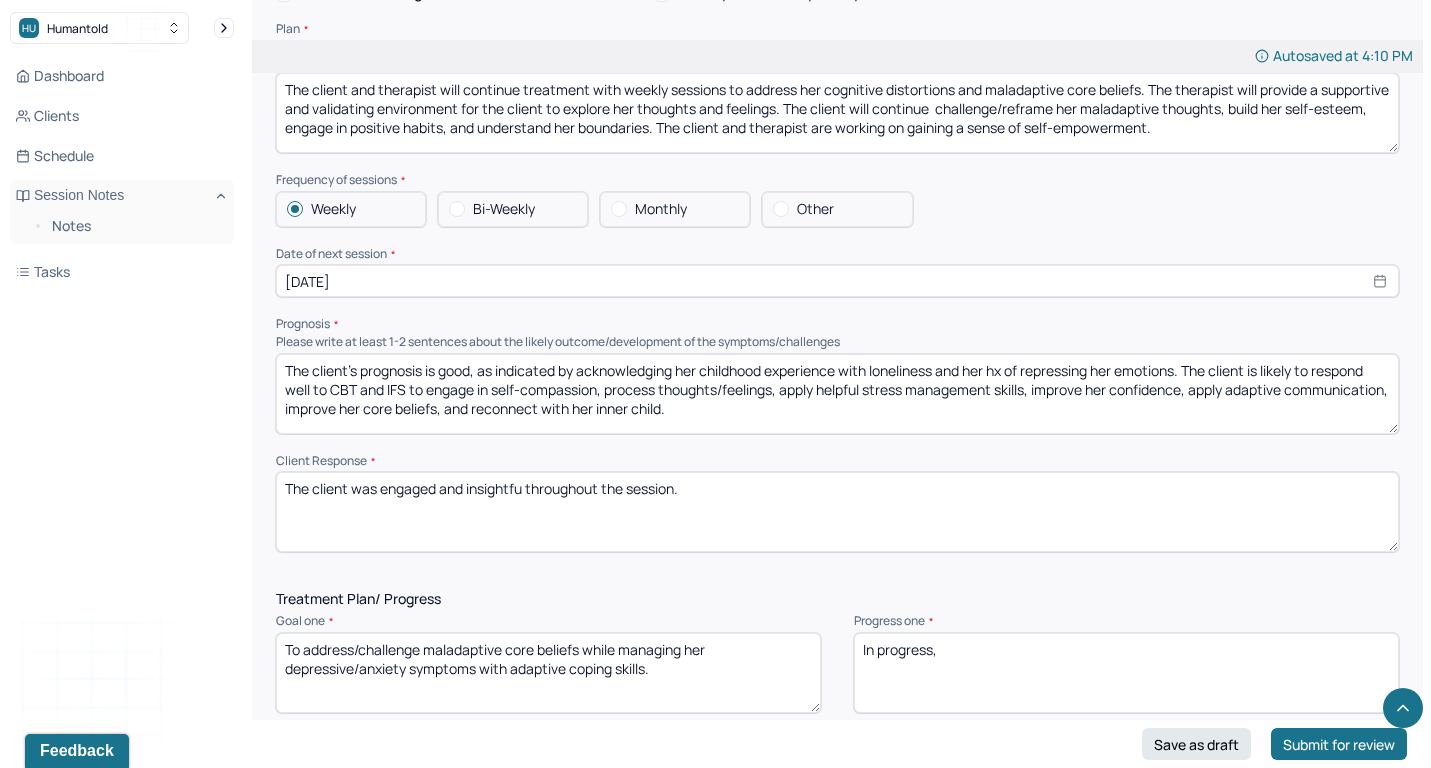 scroll, scrollTop: 2143, scrollLeft: 0, axis: vertical 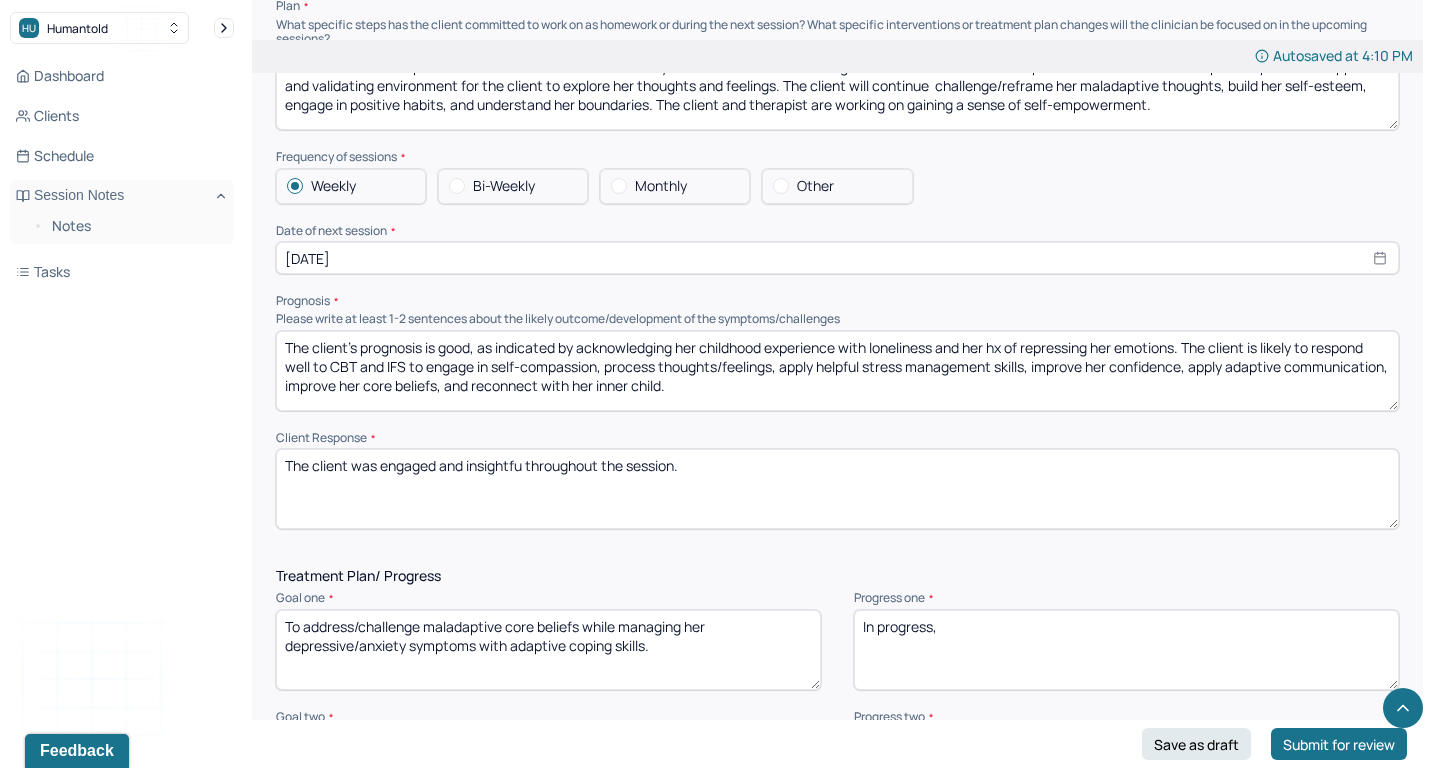 type on "The client and therapist will continue treatment with weekly sessions to address her cognitive distortions and maladaptive core beliefs. The therapist will provide a supportive and validating environment for the client to explore her thoughts and feelings. The client will continue  challenge/reframe her maladaptive thoughts, build her self-esteem, engage in positive habits, and understand her boundaries. The client and therapist are working on gaining a sense of self-empowerment." 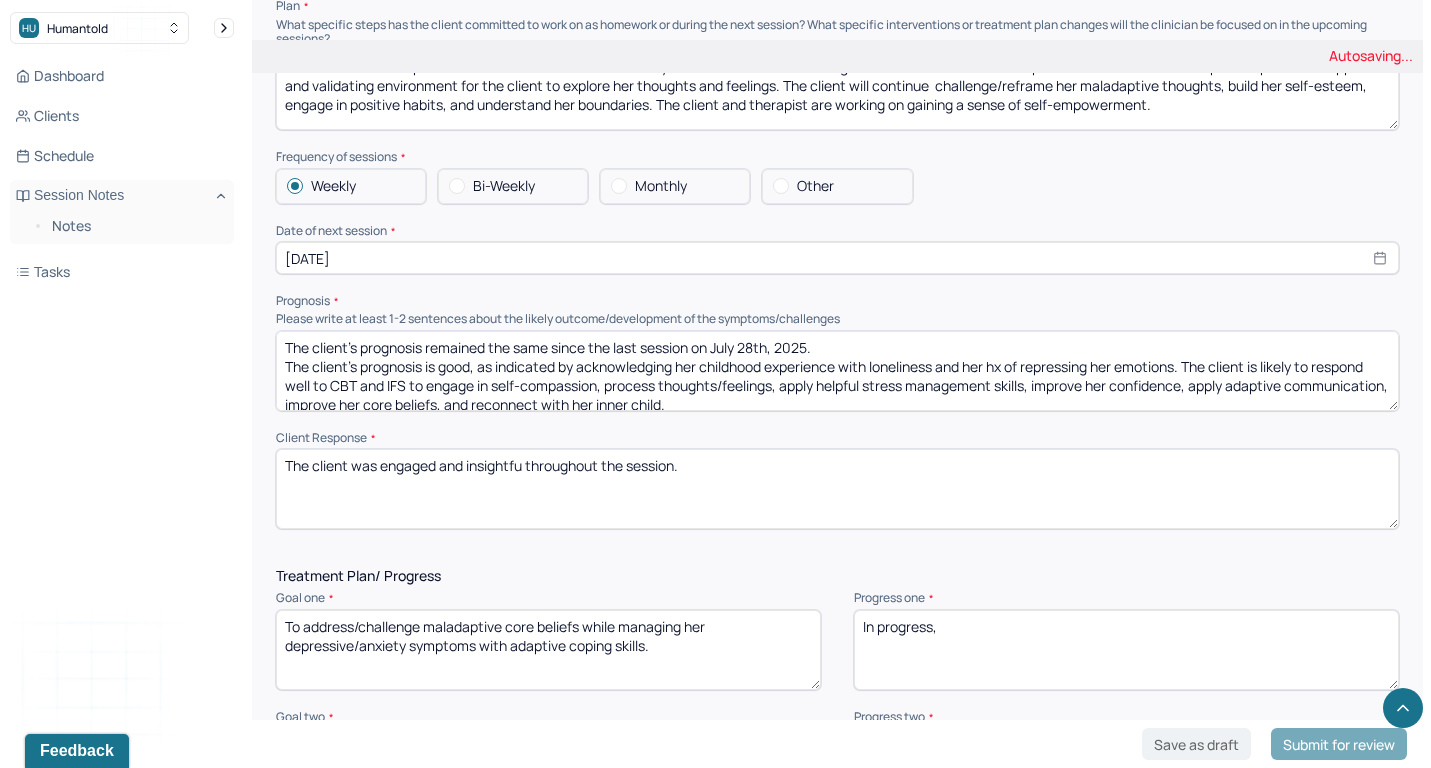 click on "The client's prognosis is good, as indicated by acknowledging her childhood experience with loneliness and her hx of repressing her emotions. The client is likely to respond well to CBT and IFS to engage in self-compassion, process thoughts/feelings, apply helpful stress management skills, improve her confidence, apply adaptive communication, improve her core beliefs, and reconnect with her inner child." at bounding box center [837, 371] 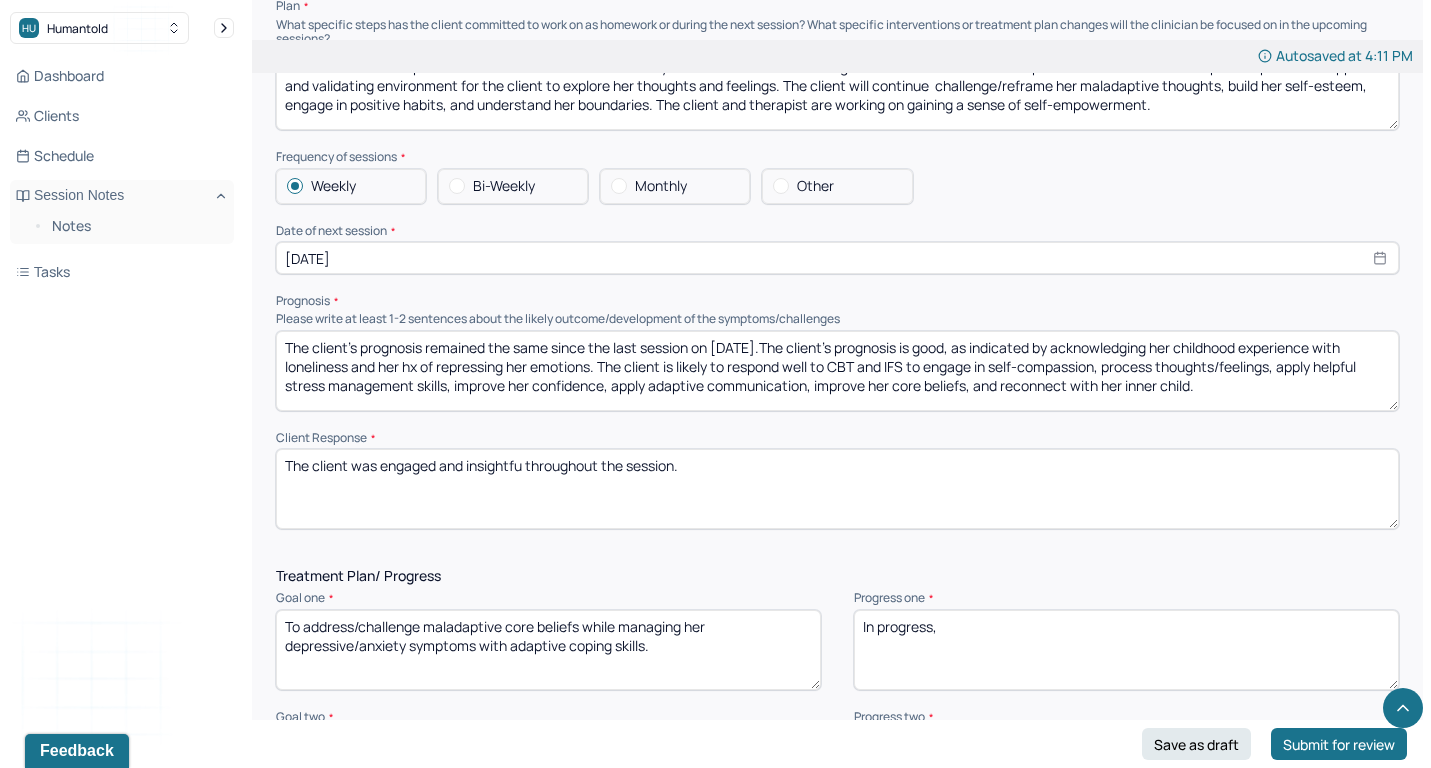 type on "The client's prognosis remained the same since the last session on [DATE].The client's prognosis is good, as indicated by acknowledging her childhood experience with loneliness and her hx of repressing her emotions. The client is likely to respond well to CBT and IFS to engage in self-compassion, process thoughts/feelings, apply helpful stress management skills, improve her confidence, apply adaptive communication, improve her core beliefs, and reconnect with her inner child." 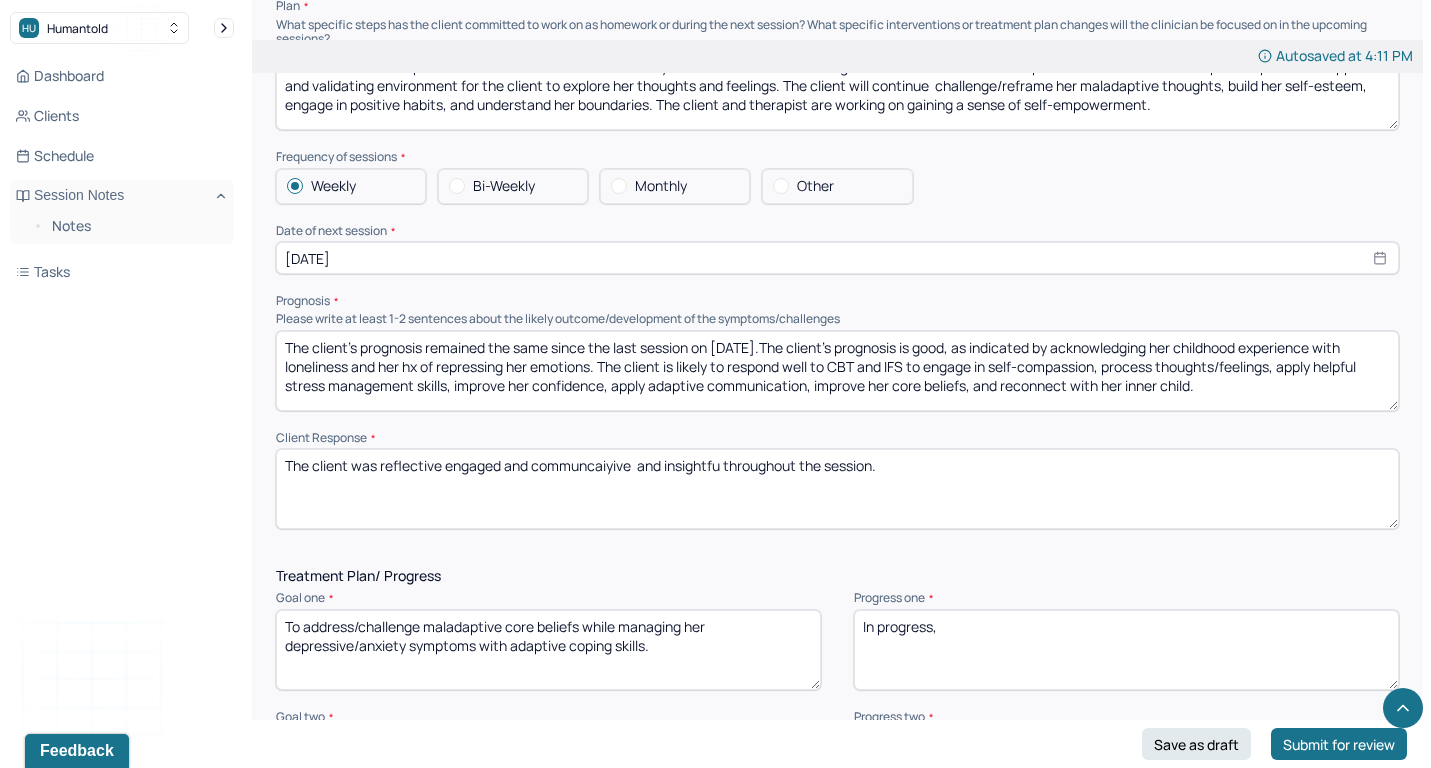 drag, startPoint x: 635, startPoint y: 430, endPoint x: 724, endPoint y: 431, distance: 89.005615 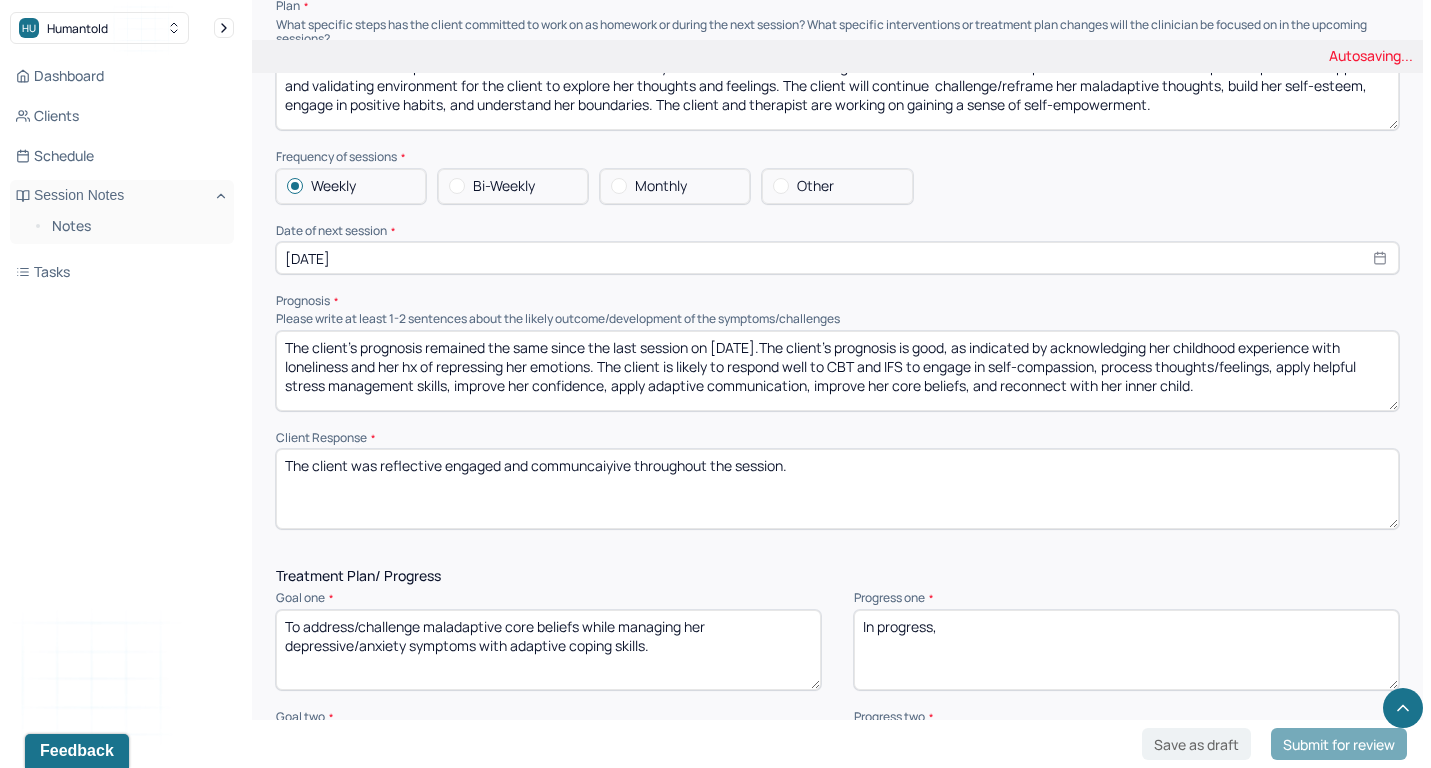 click on "The client was reflective engaged and communcaiyive  and insightfu throughout the session." at bounding box center (837, 489) 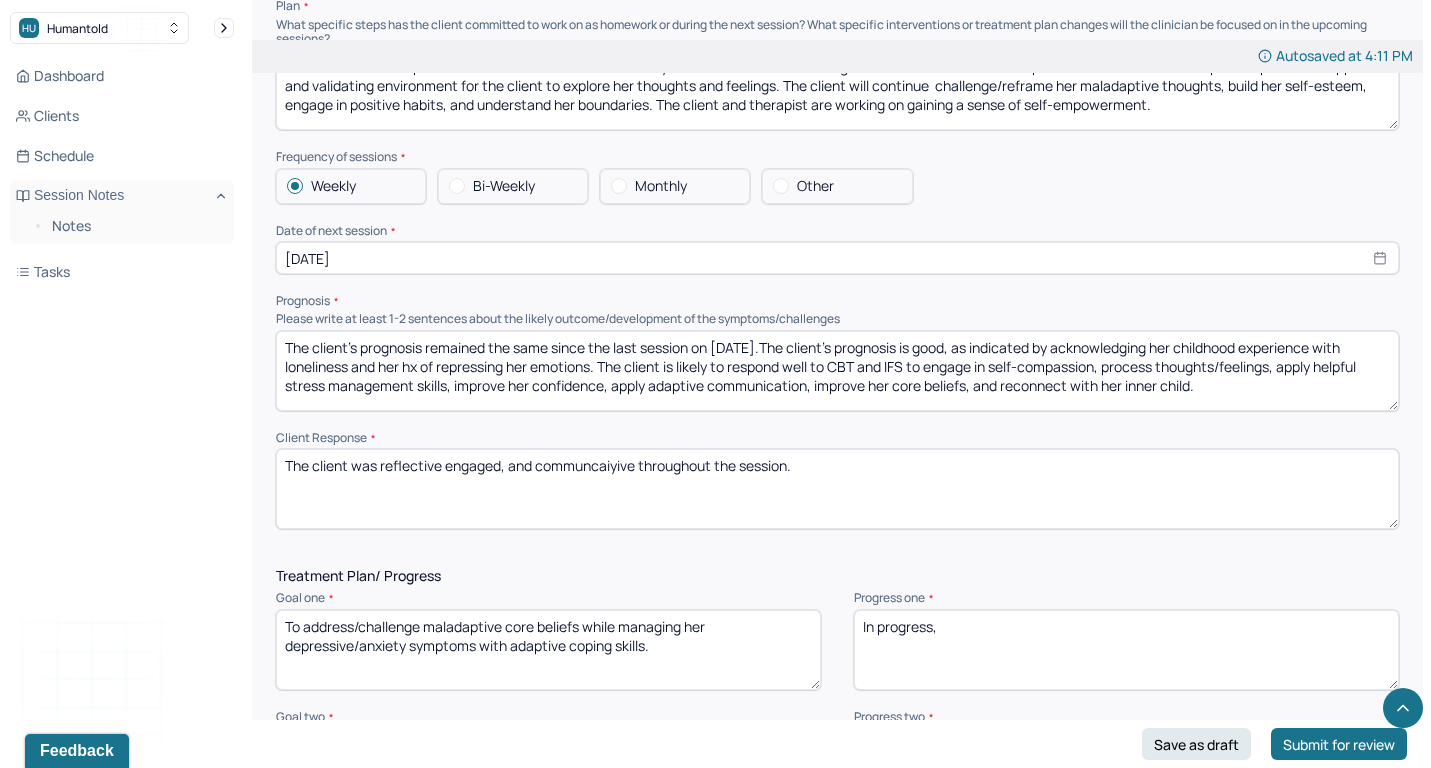 click on "The client was reflective engaged and communcaiyive throughout the session." at bounding box center [837, 489] 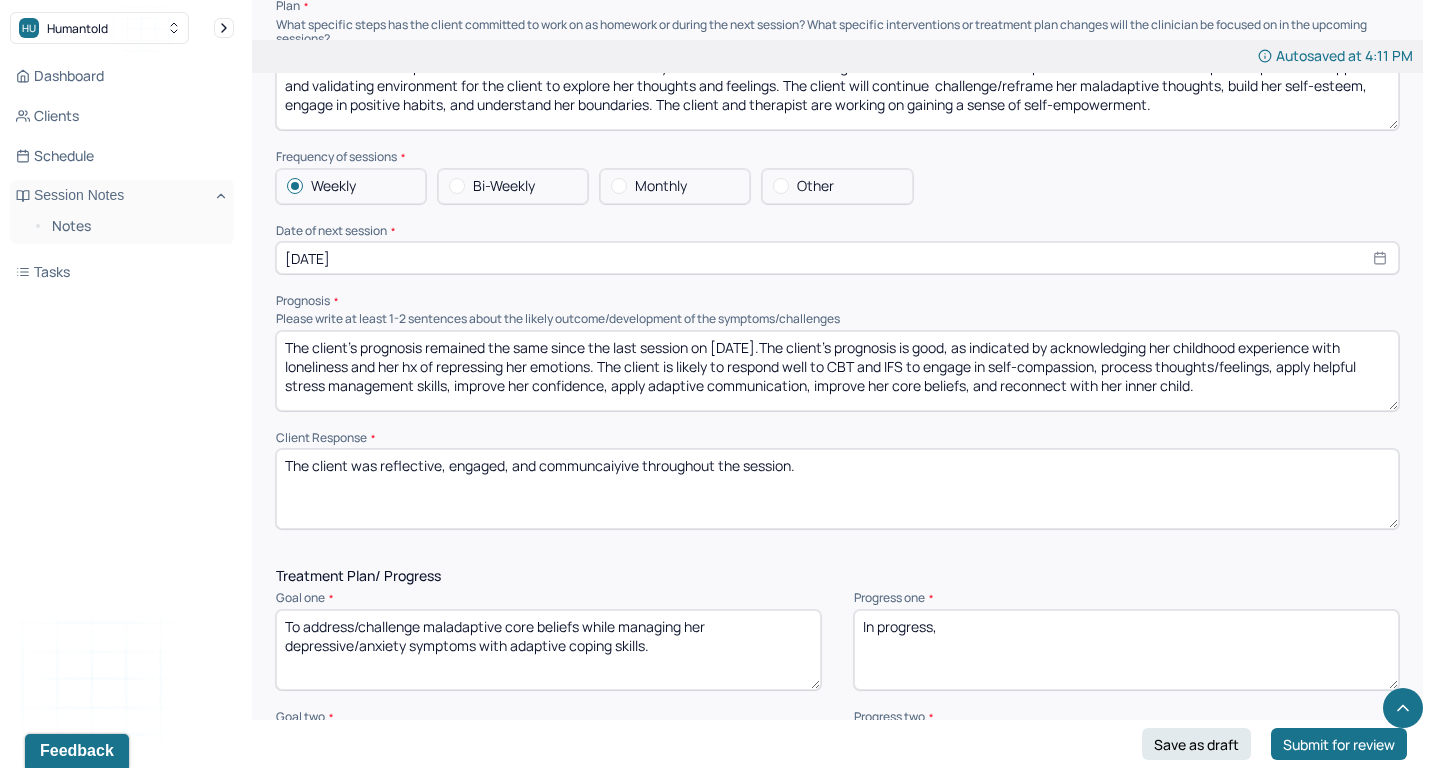 click on "The client was reflective engaged, and communcaiyive throughout the session." at bounding box center [837, 489] 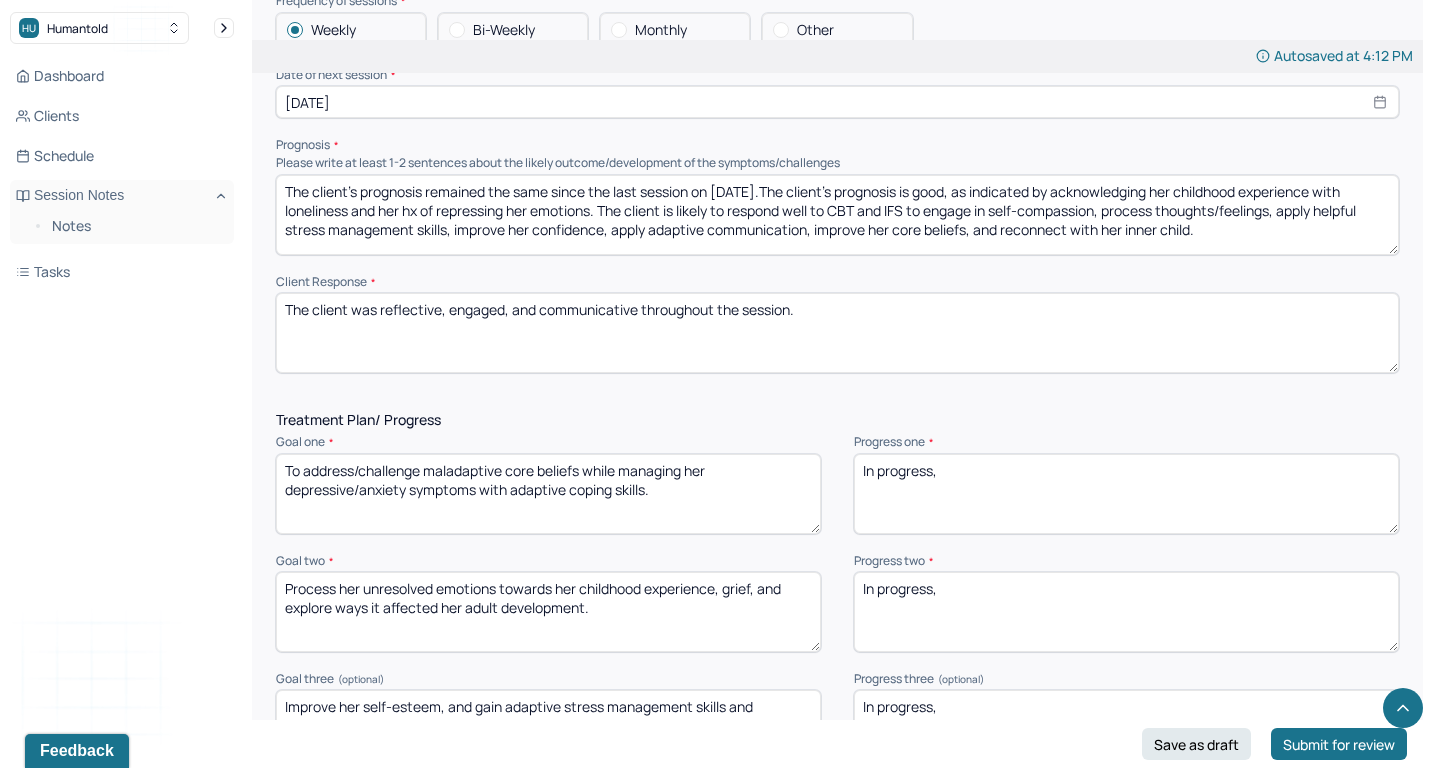 scroll, scrollTop: 2339, scrollLeft: 0, axis: vertical 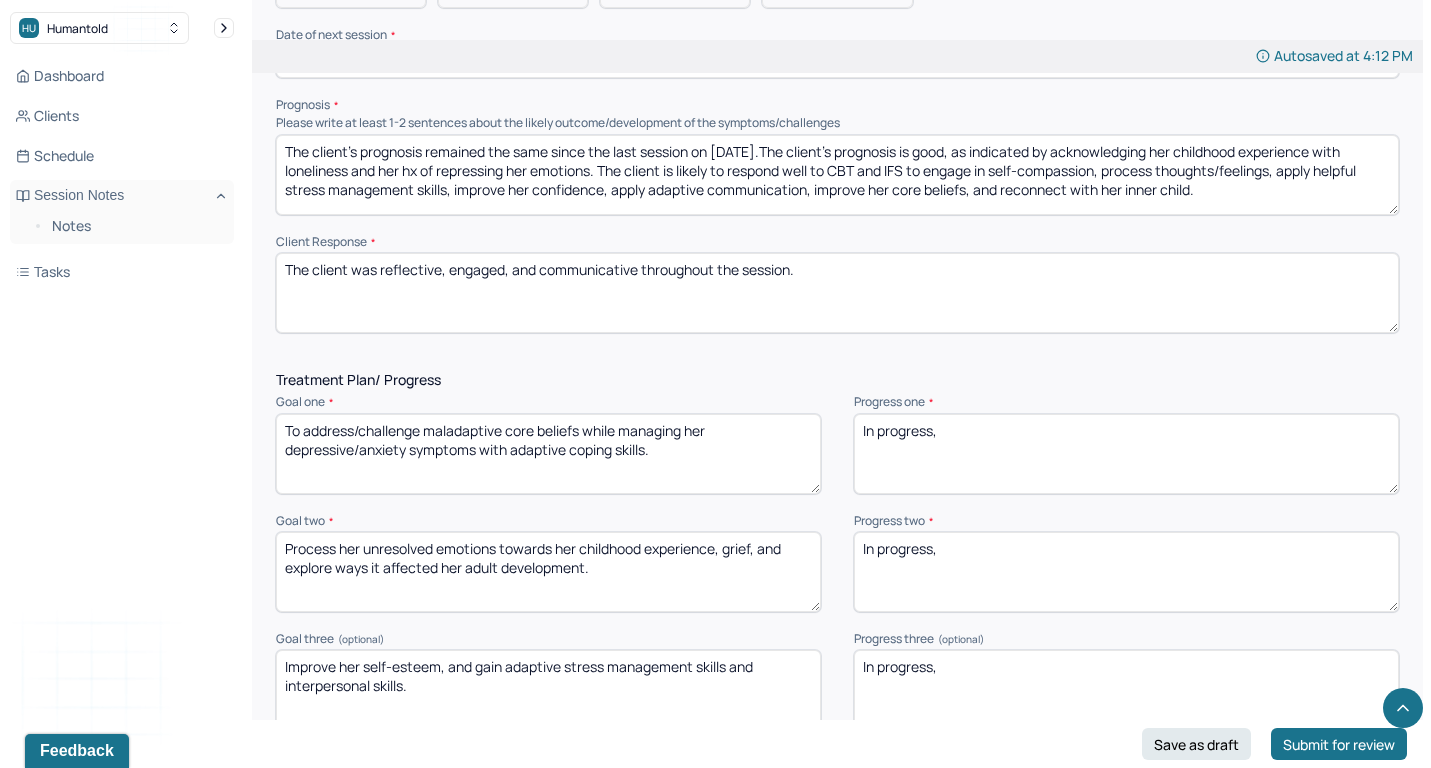 type on "The client was reflective, engaged, and communicative throughout the session." 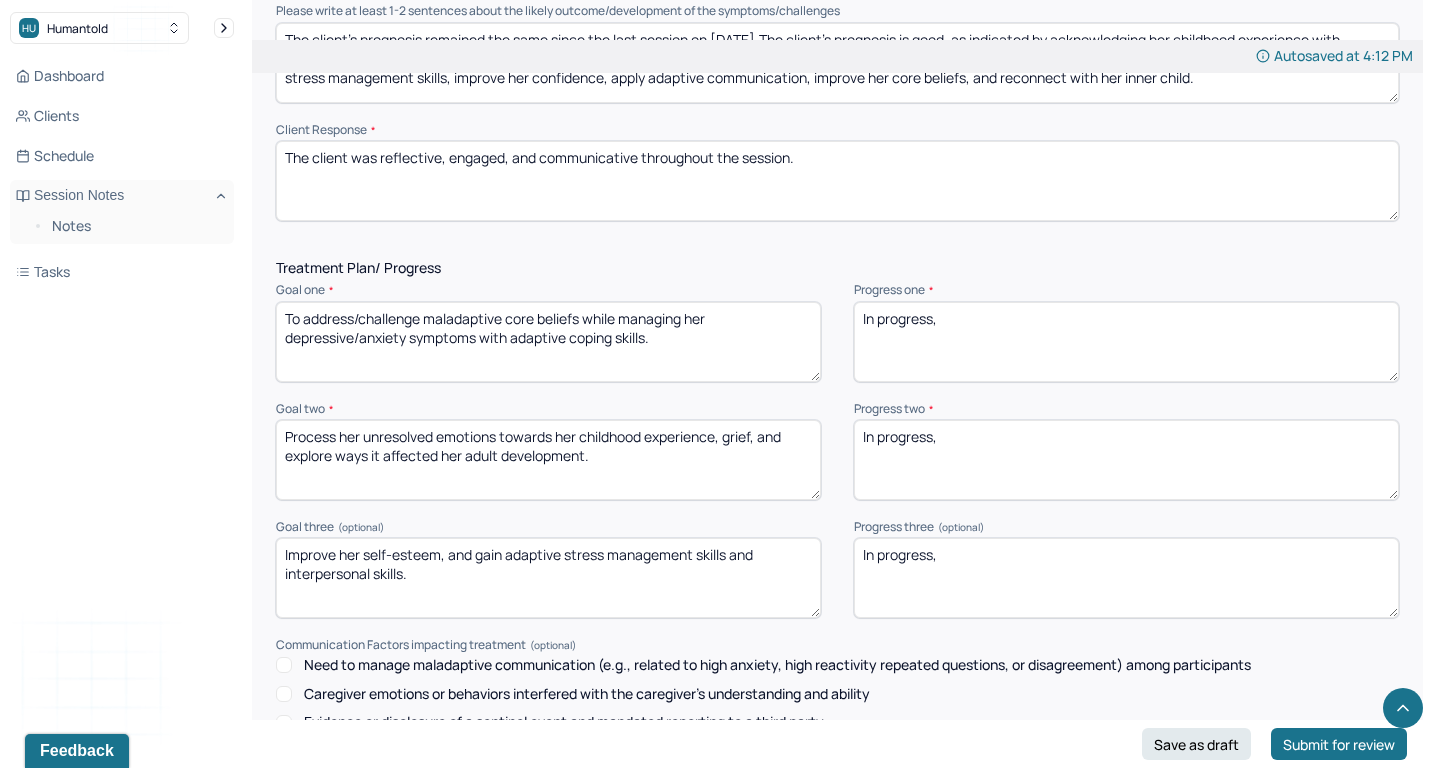 scroll, scrollTop: 2452, scrollLeft: 0, axis: vertical 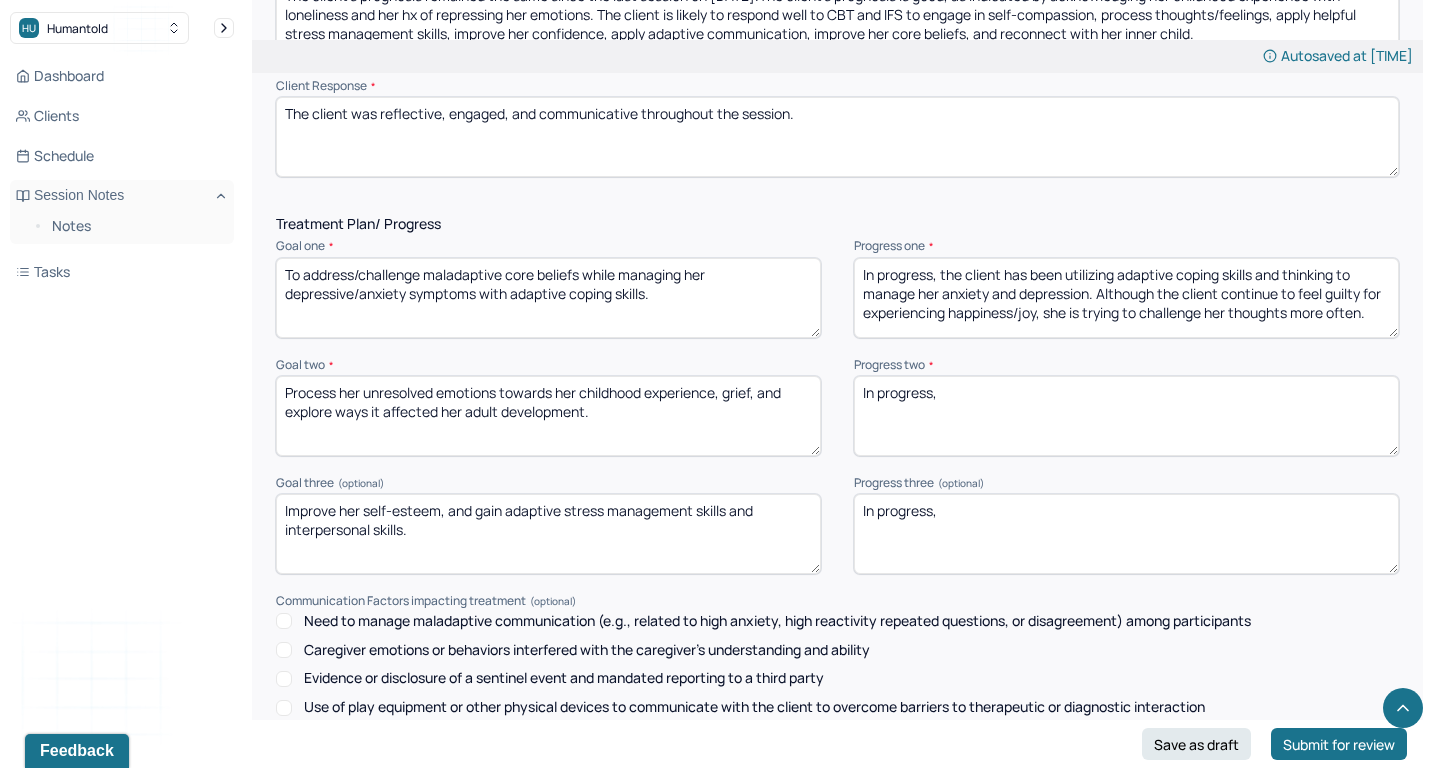 type on "In progress, the client has been utilizing adaptive coping skills and thinking to manage her anxiety and depression. Although the client continue to feel guilty for experiencing happiness/joy, she is trying to challenge her thoughts more often." 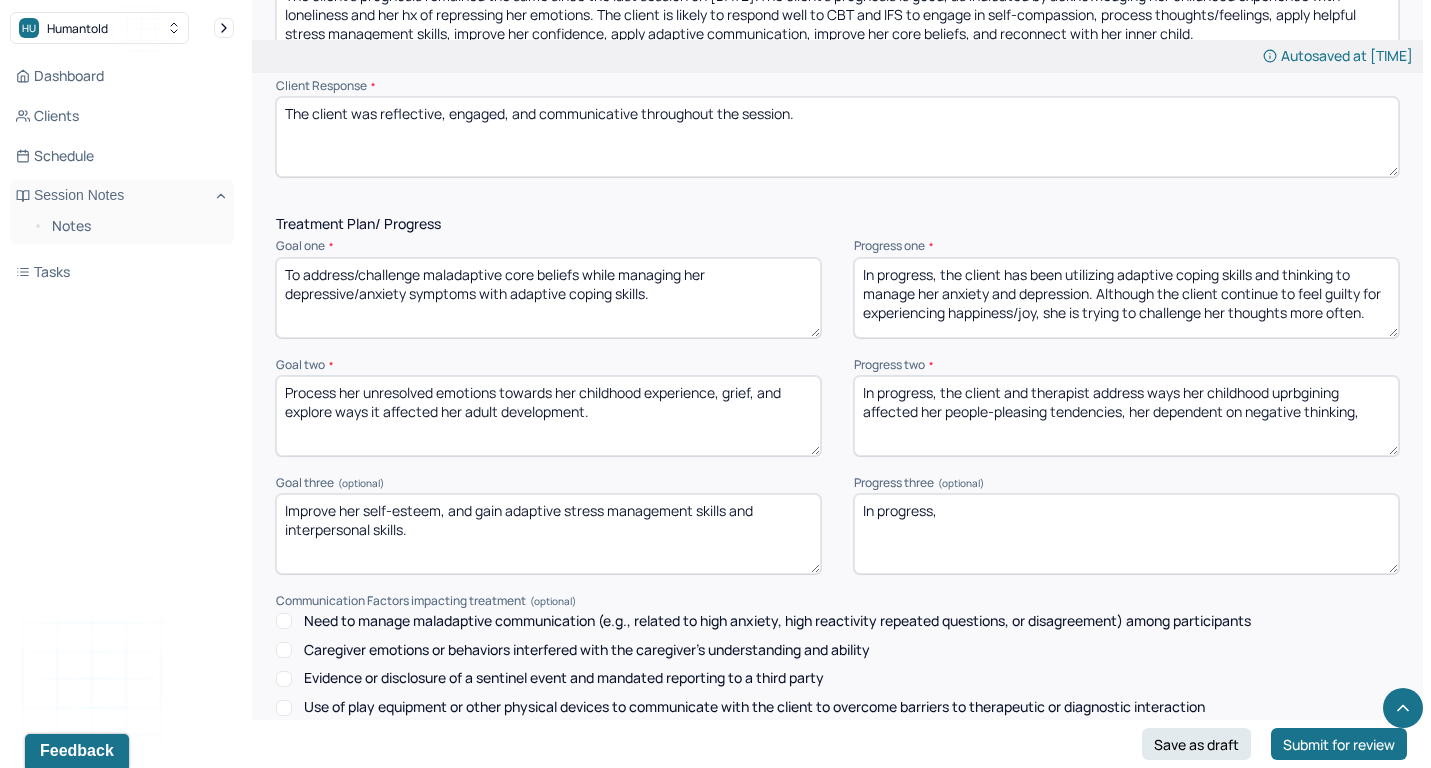 click on "In progress," at bounding box center (1126, 416) 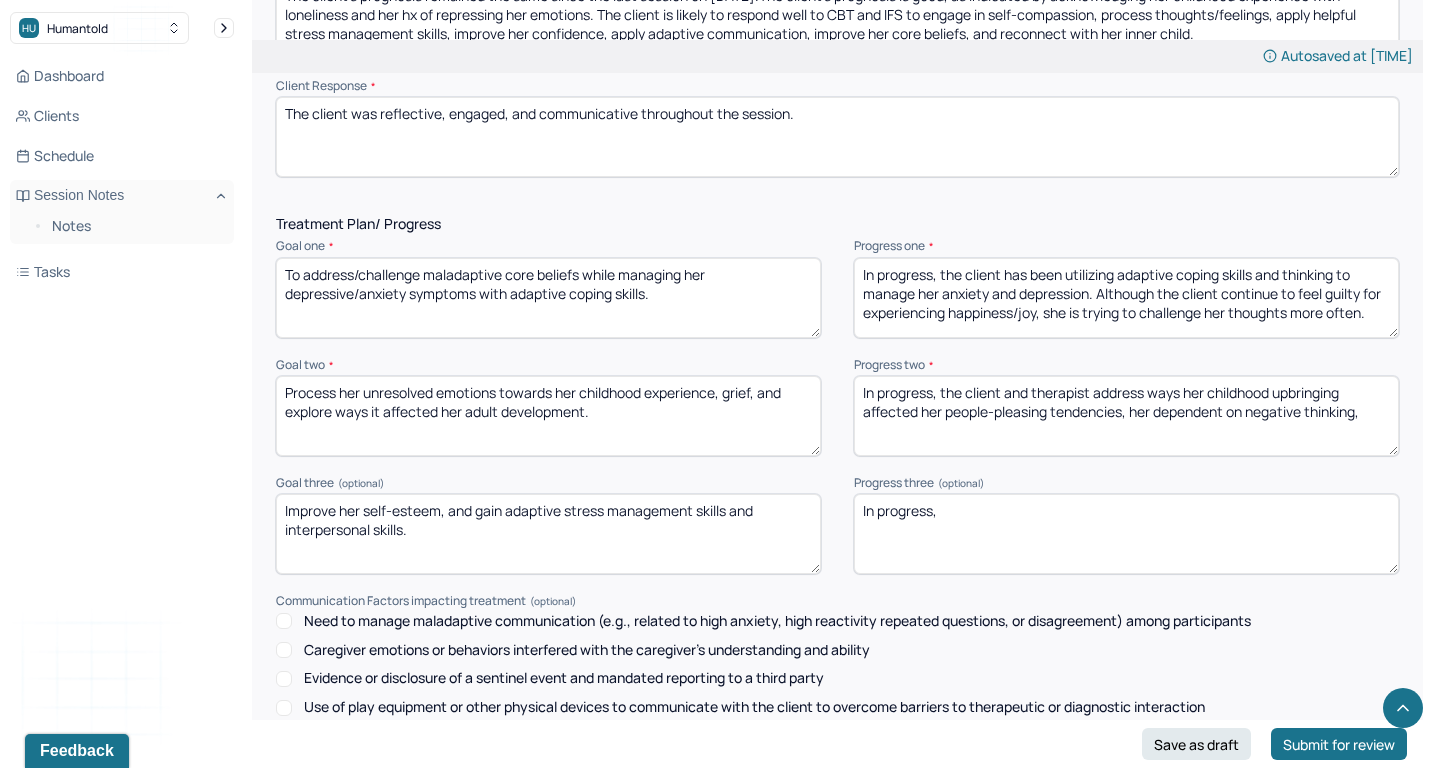 click on "In progress, the client and therapist address ways her childhood uprbgining affected her people-pleasing tendencies, her dependent on negative thinking," at bounding box center [1126, 416] 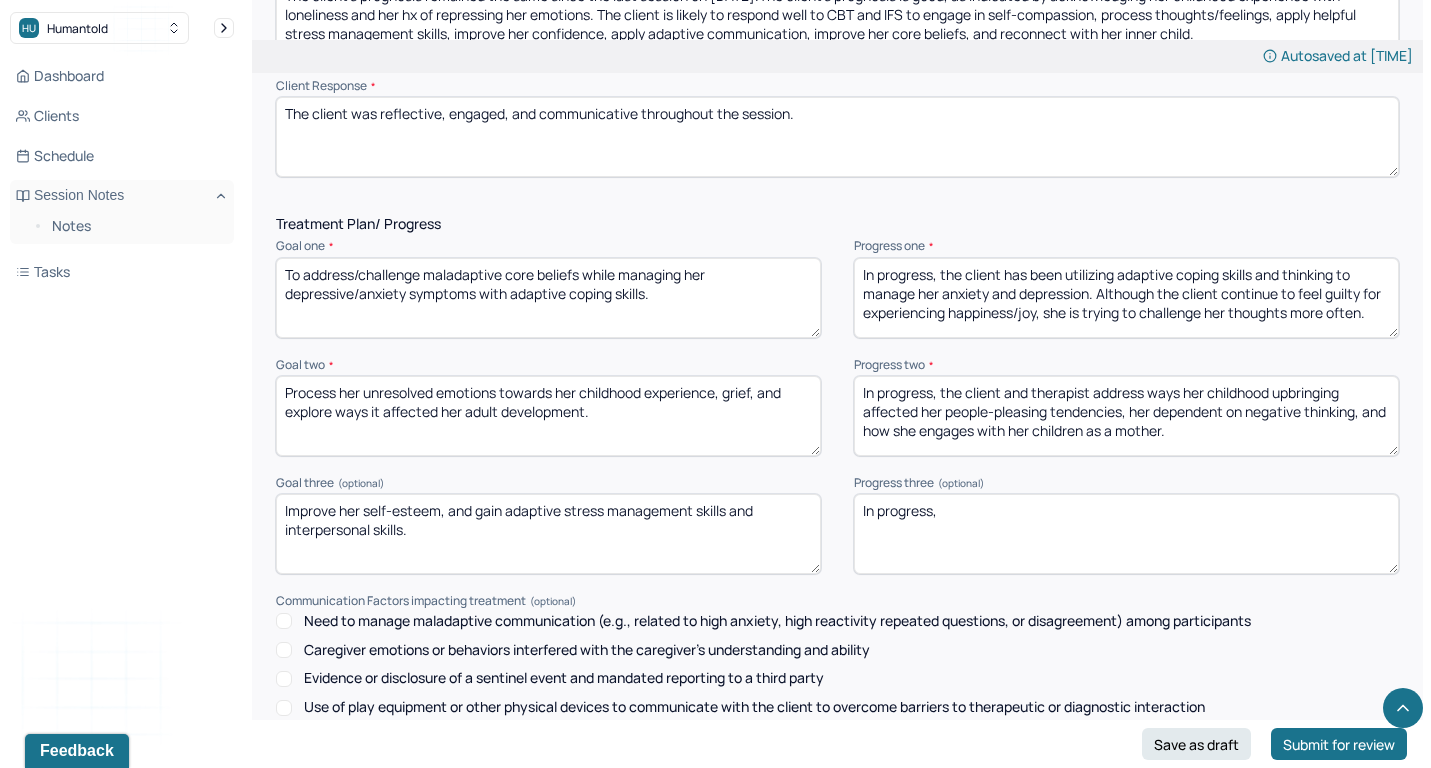 type on "In progress, the client and therapist address ways her childhood upbringing affected her people-pleasing tendencies, her dependent on negative thinking, and how she engages with her children as a mother." 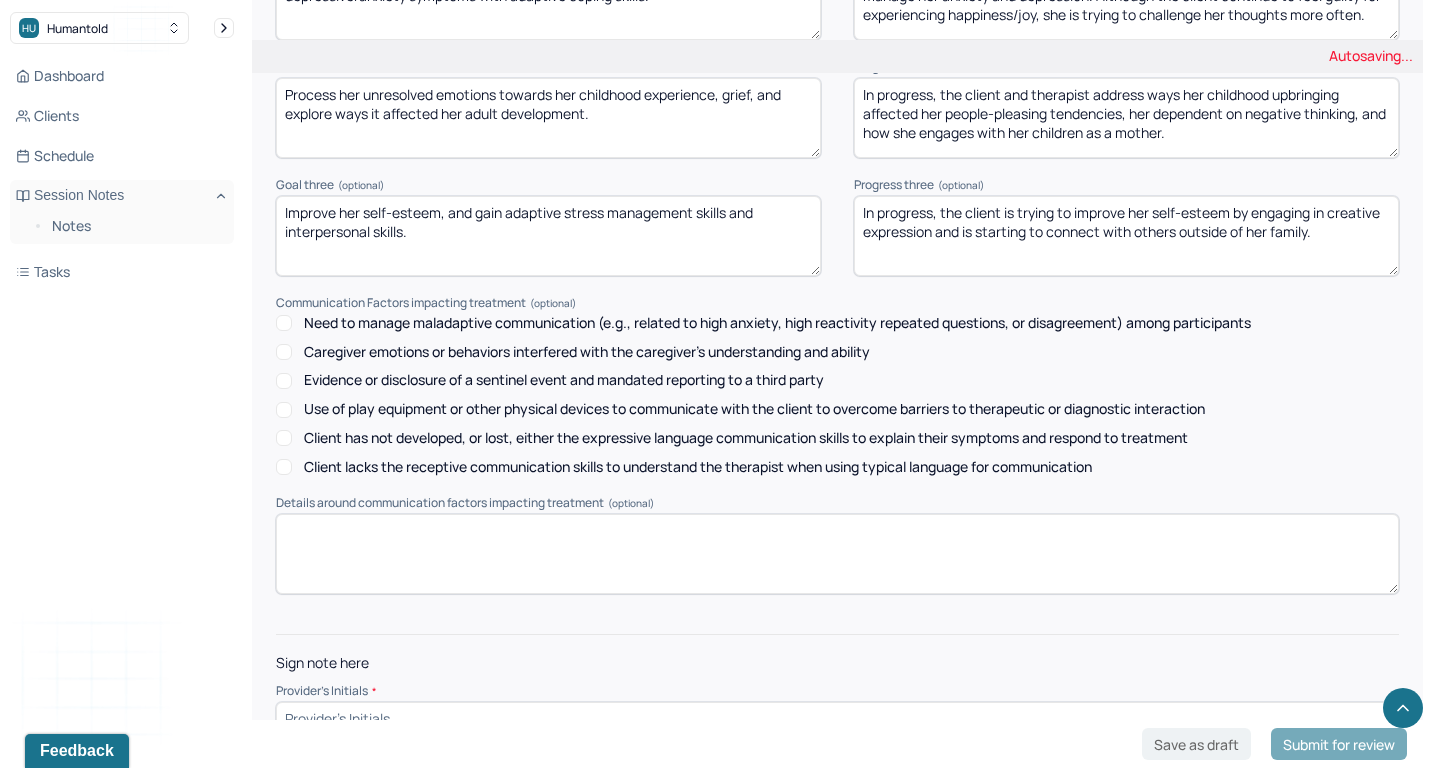 scroll, scrollTop: 2792, scrollLeft: 0, axis: vertical 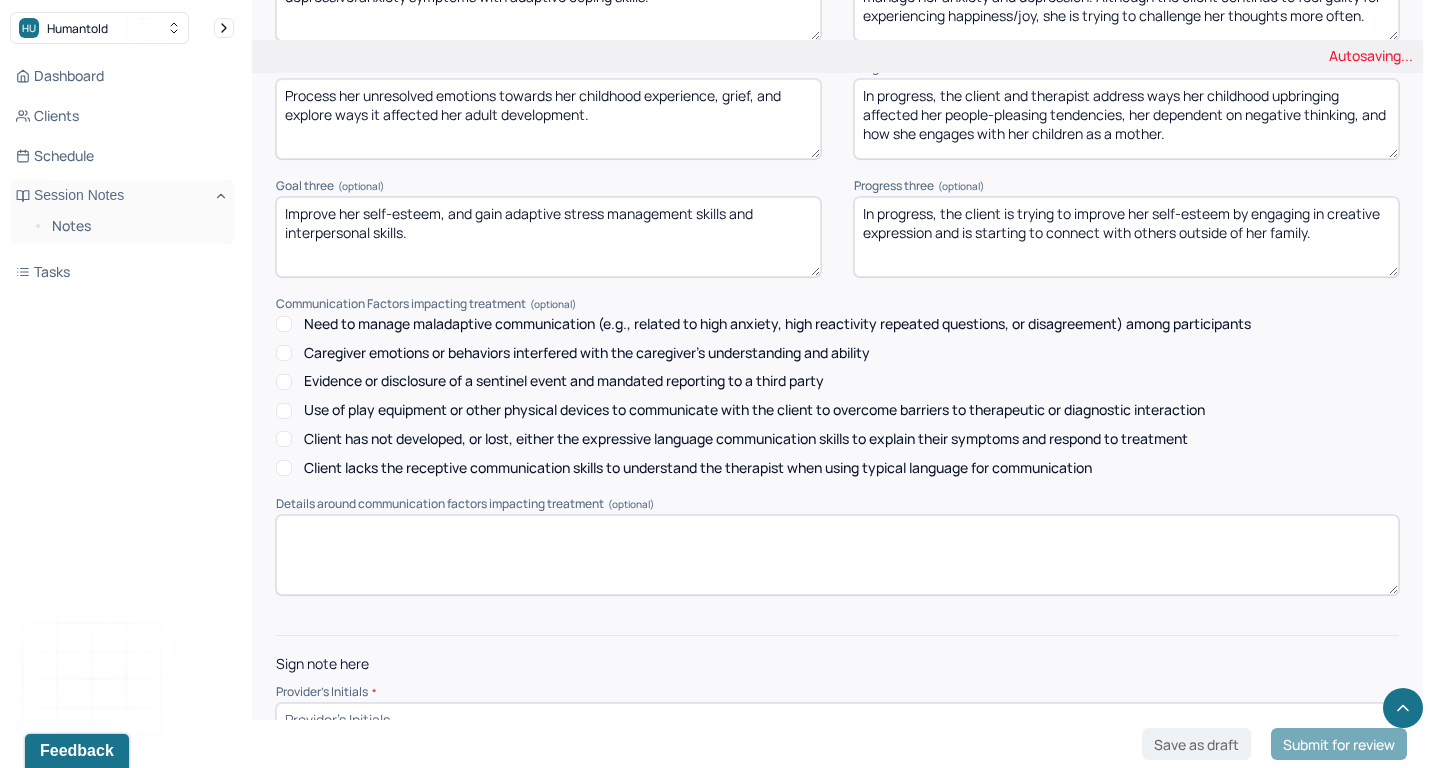 type on "In progress, the client is trying to improve her self-esteem by engaging in creative expression and is starting to connect with others outside of her family." 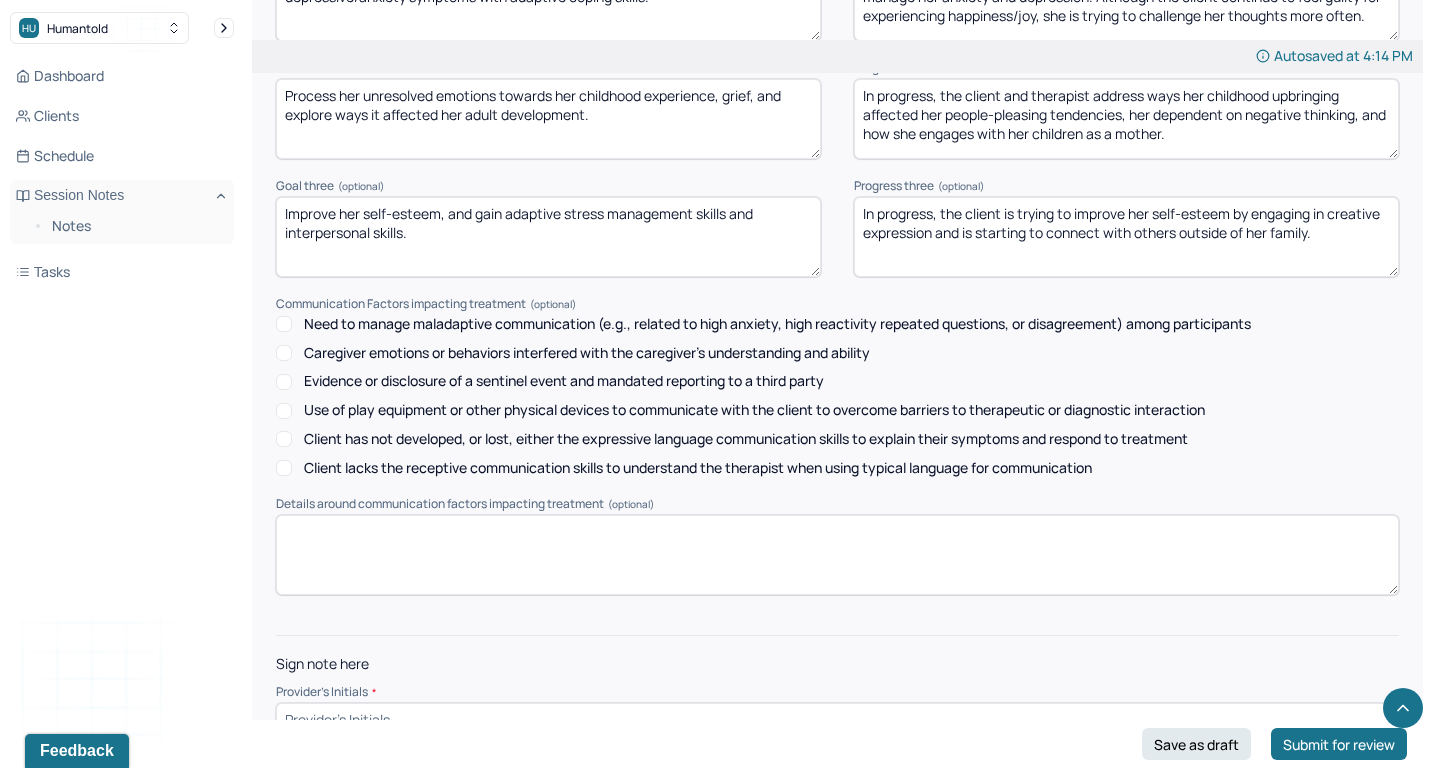 click at bounding box center [837, 719] 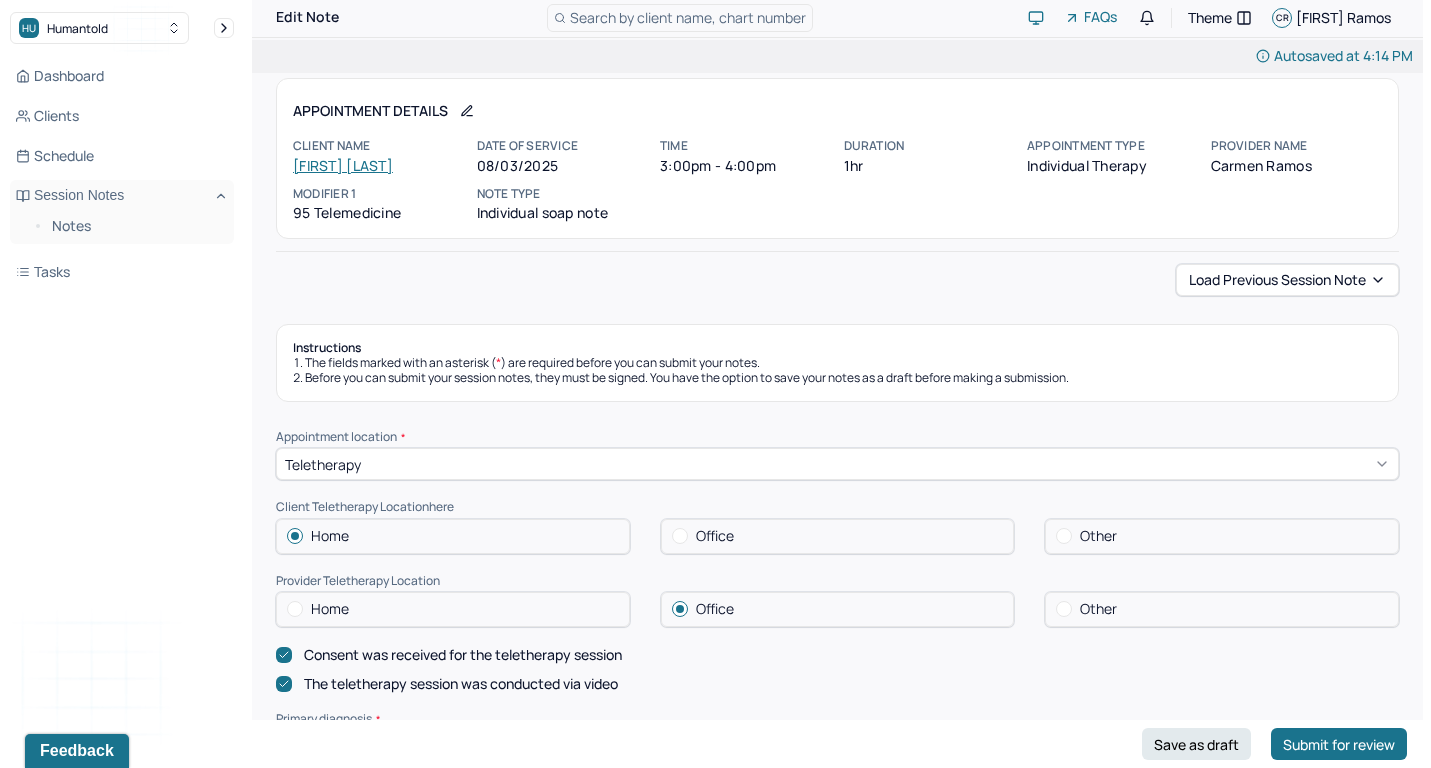 scroll, scrollTop: 32, scrollLeft: 0, axis: vertical 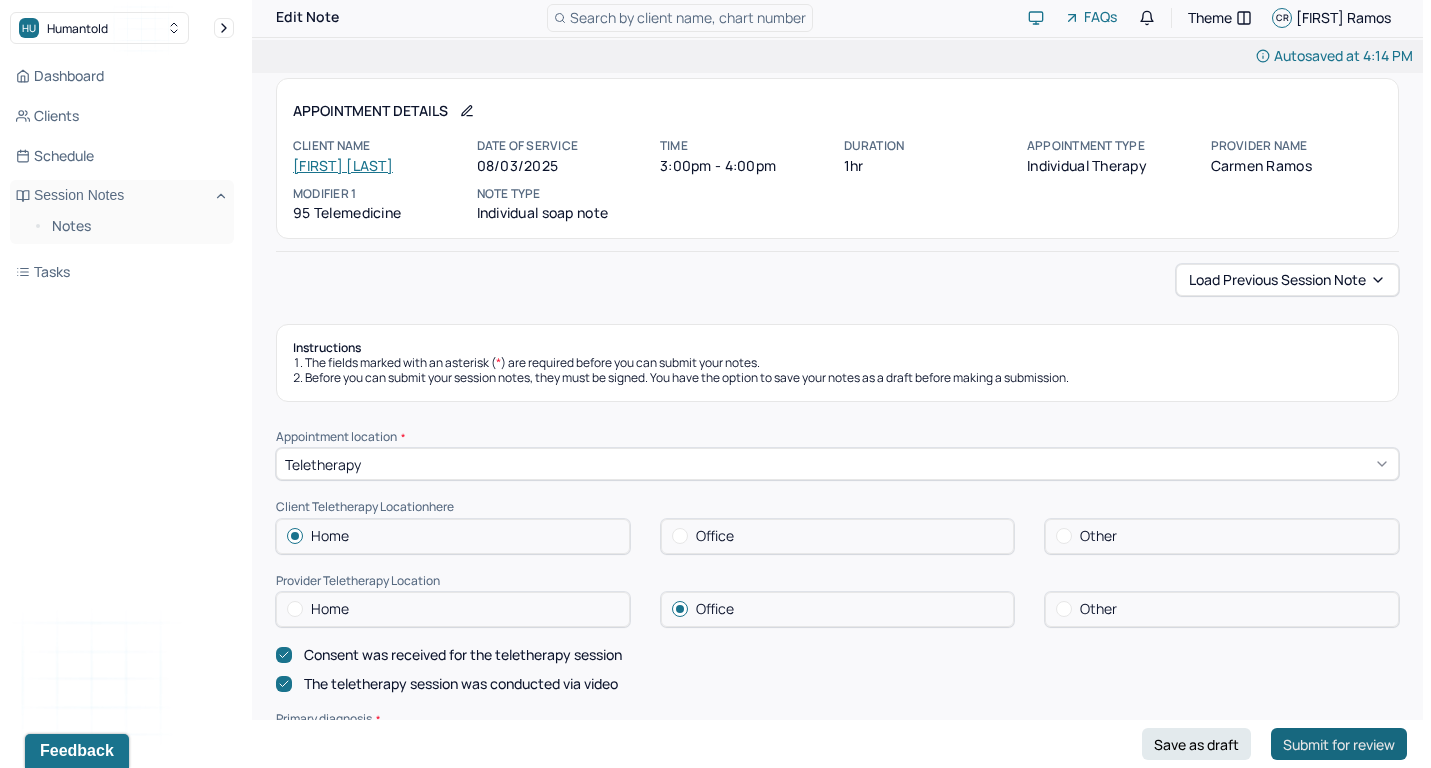 type on "cr" 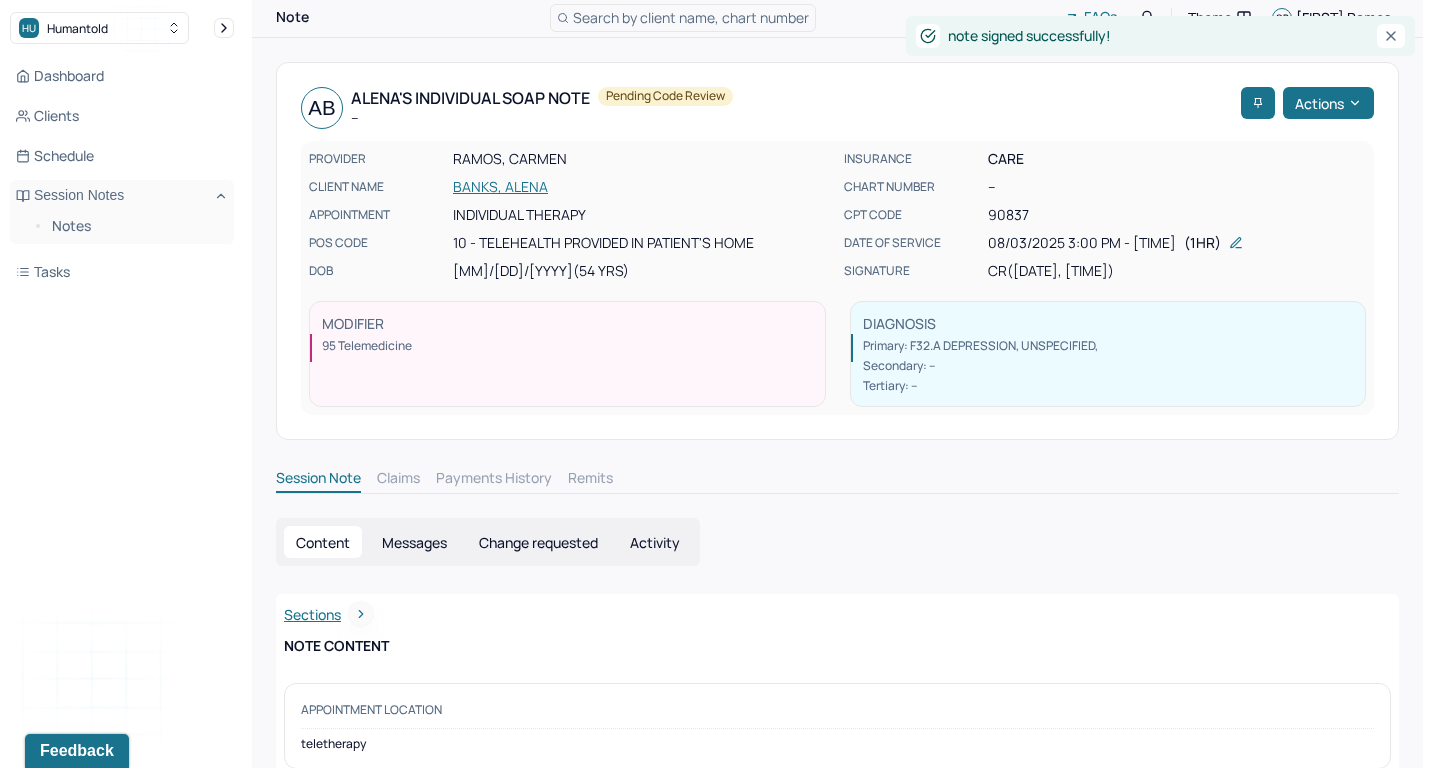 scroll, scrollTop: 0, scrollLeft: 0, axis: both 